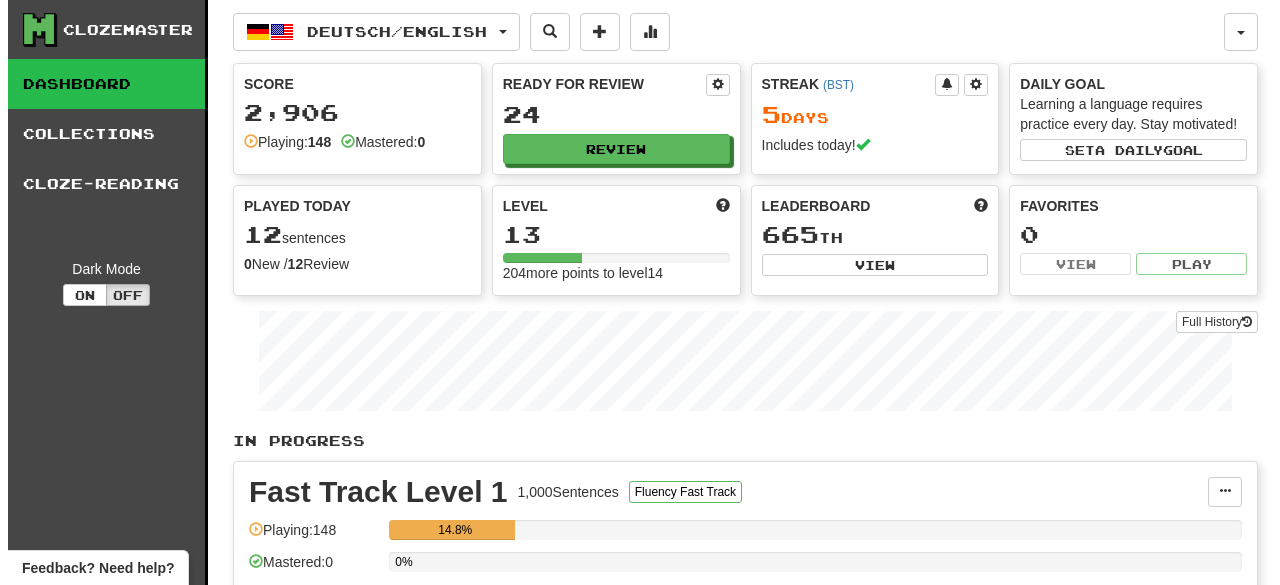 scroll, scrollTop: 0, scrollLeft: 0, axis: both 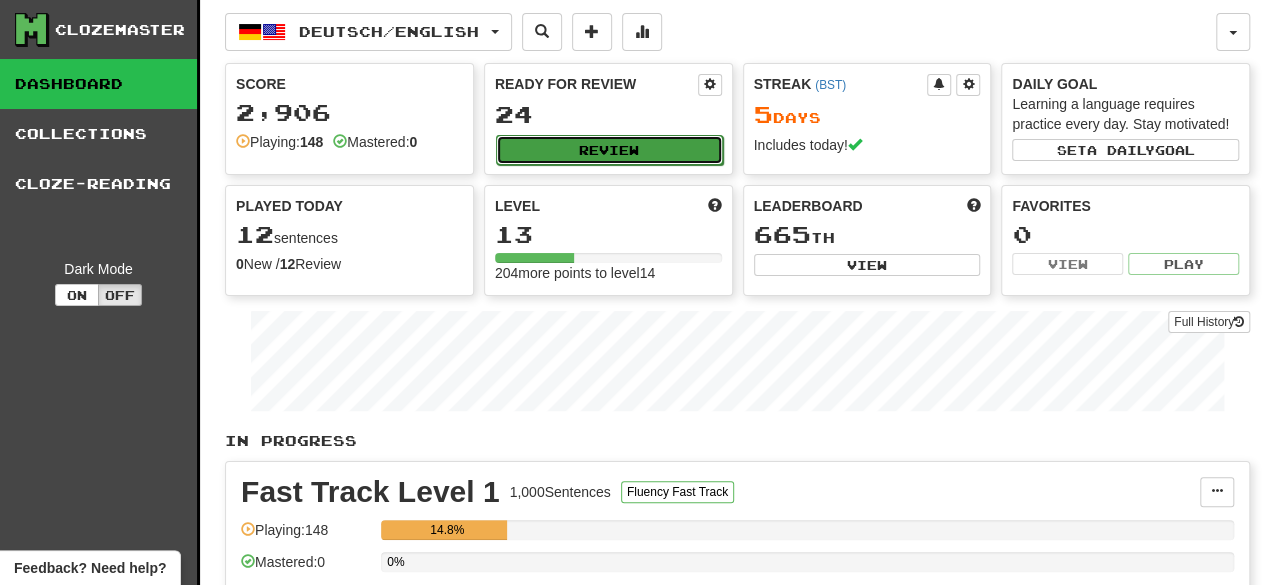 click on "Review" at bounding box center (609, 150) 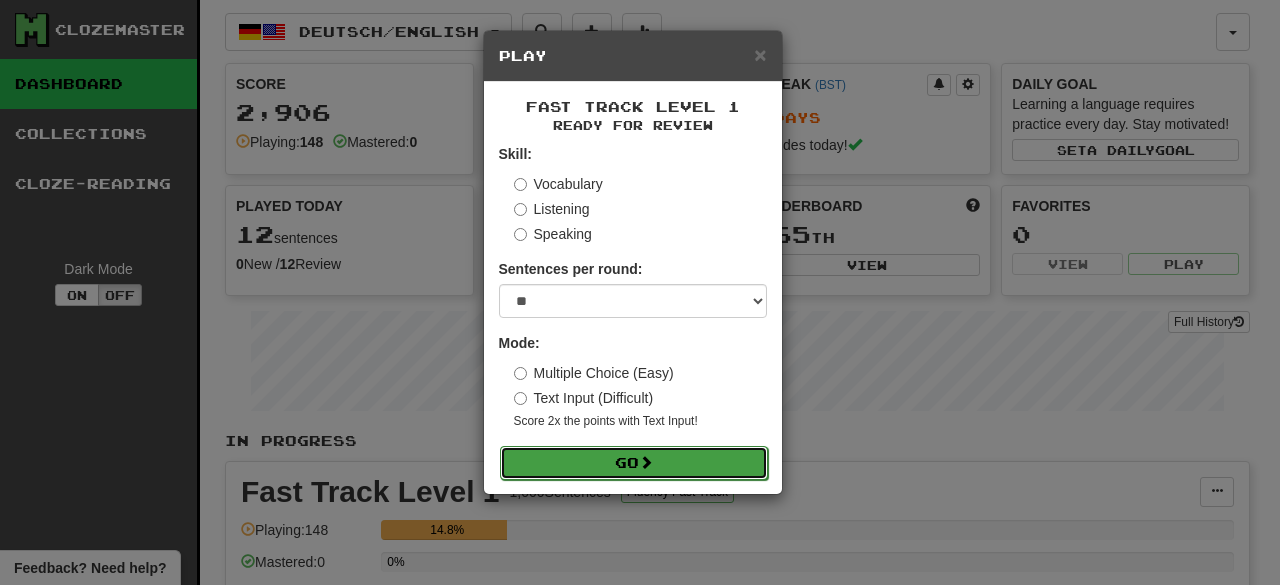click on "Go" at bounding box center (634, 463) 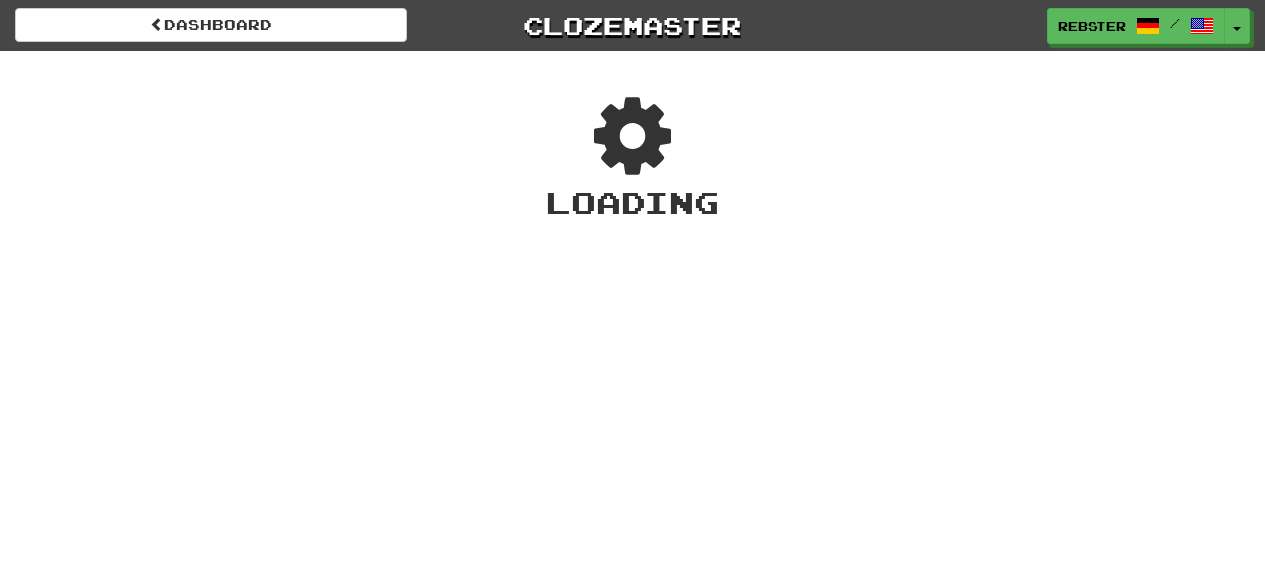 scroll, scrollTop: 0, scrollLeft: 0, axis: both 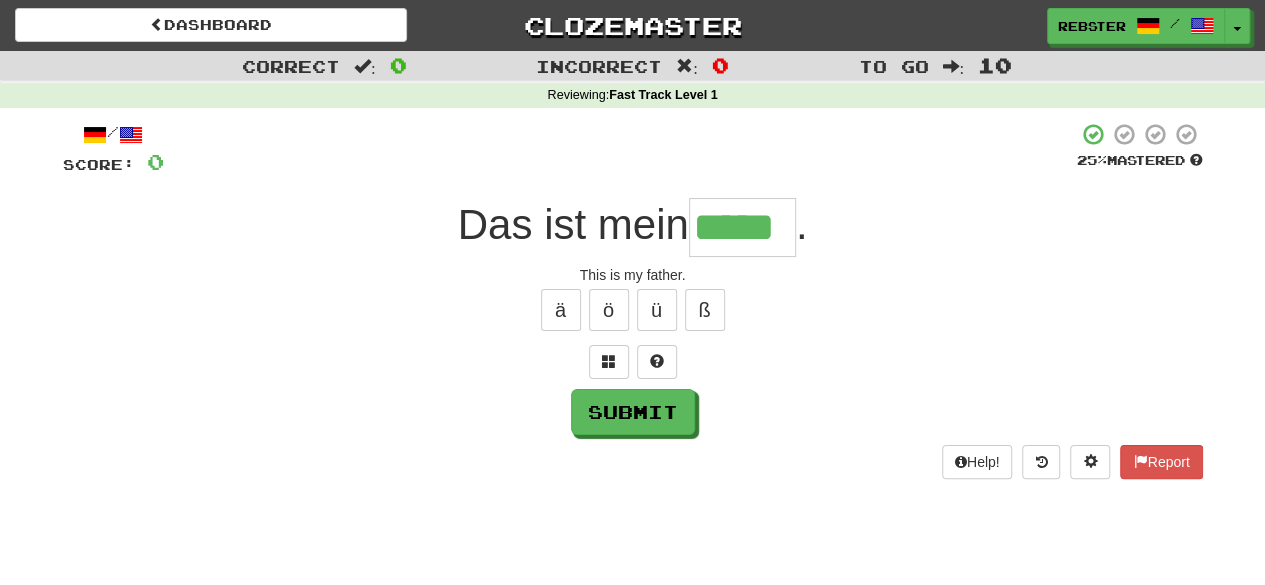 type on "*****" 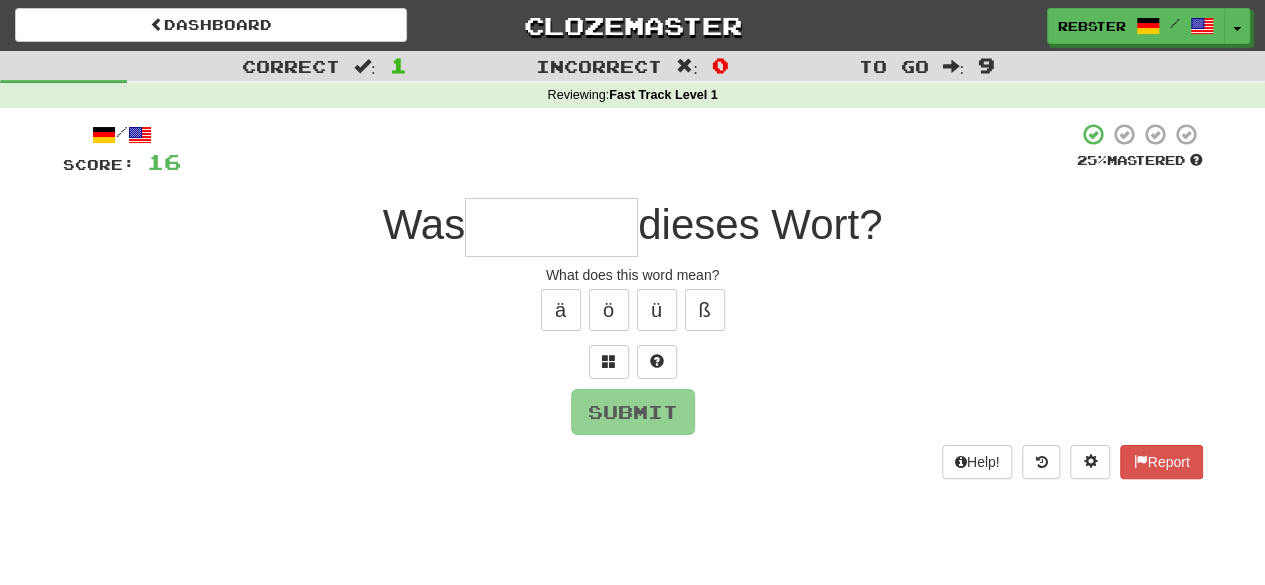 click at bounding box center [551, 227] 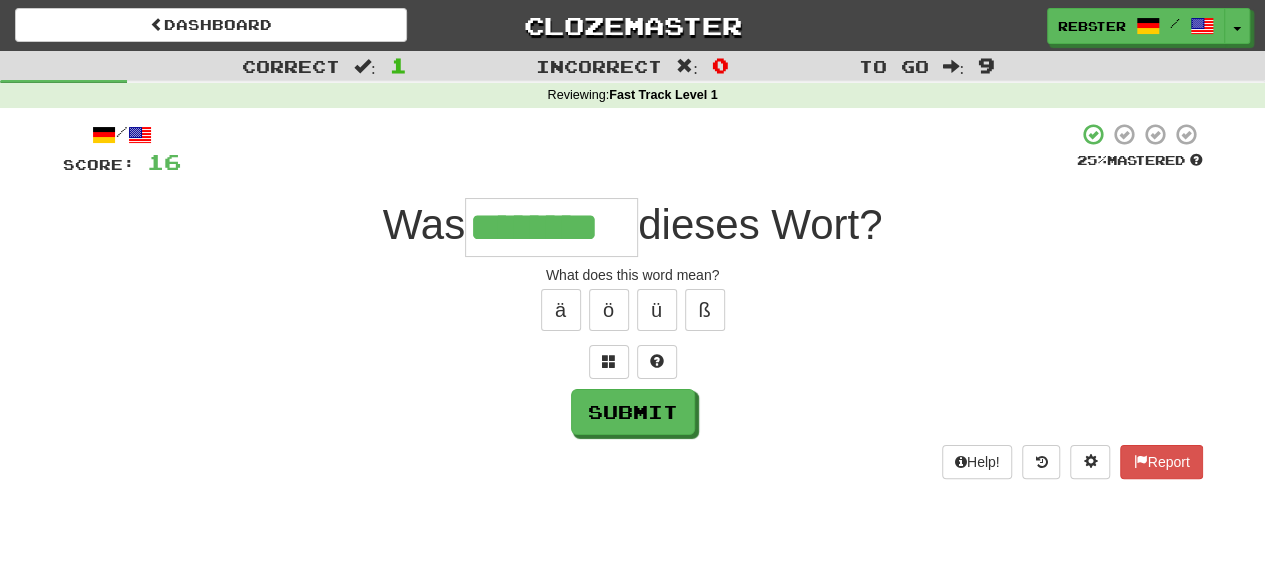 type on "********" 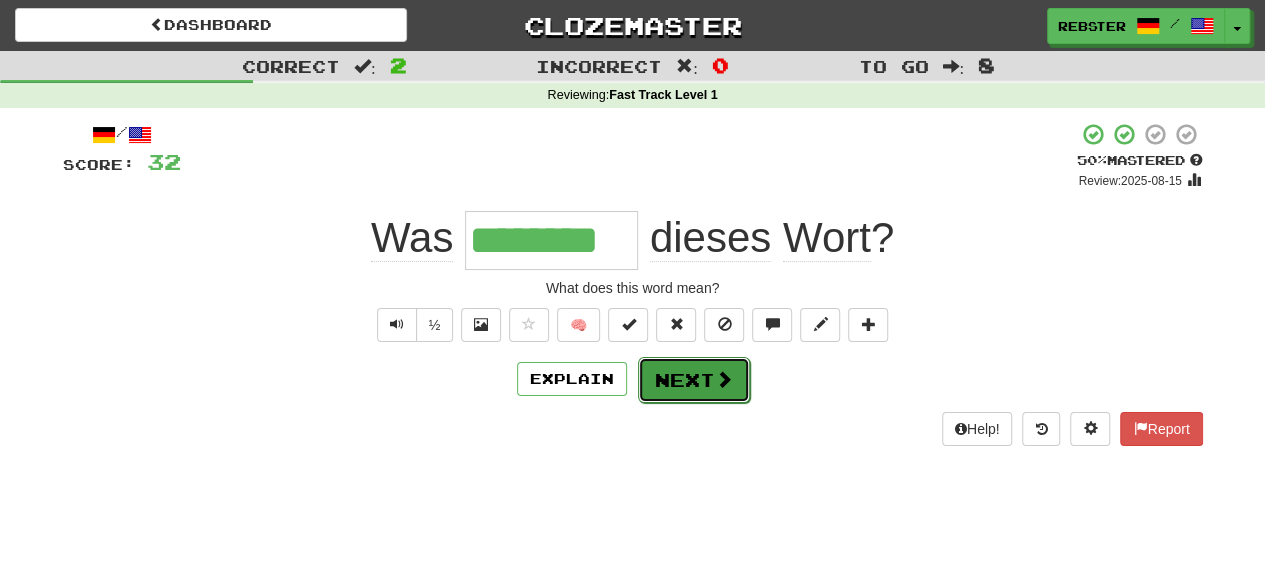 click on "Next" at bounding box center (694, 380) 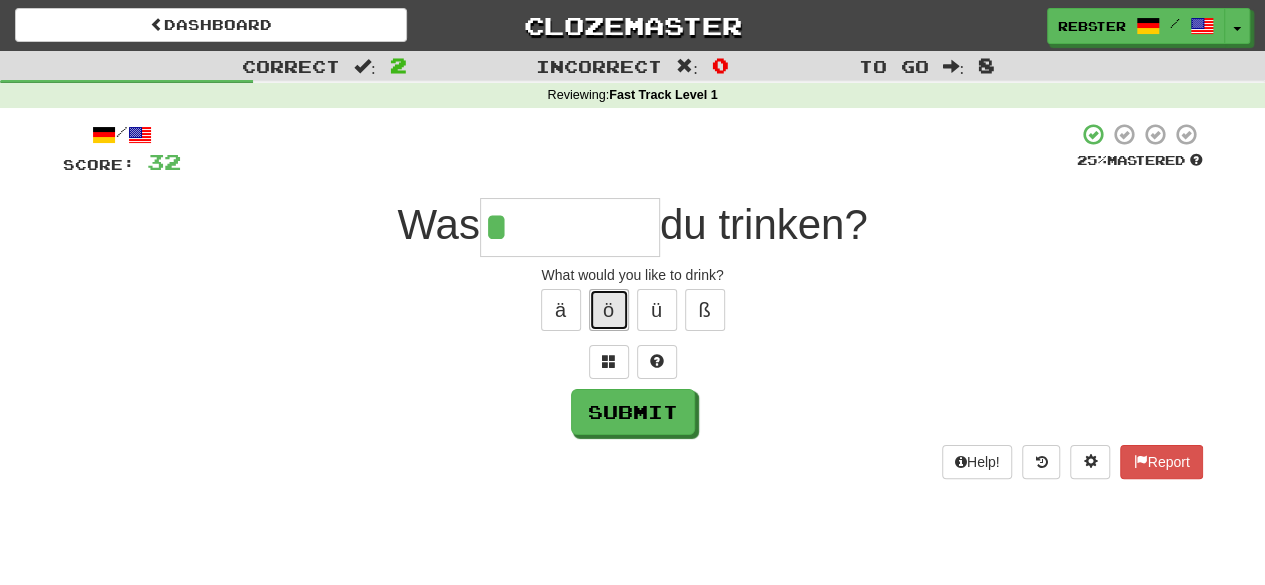 click on "ö" at bounding box center [609, 310] 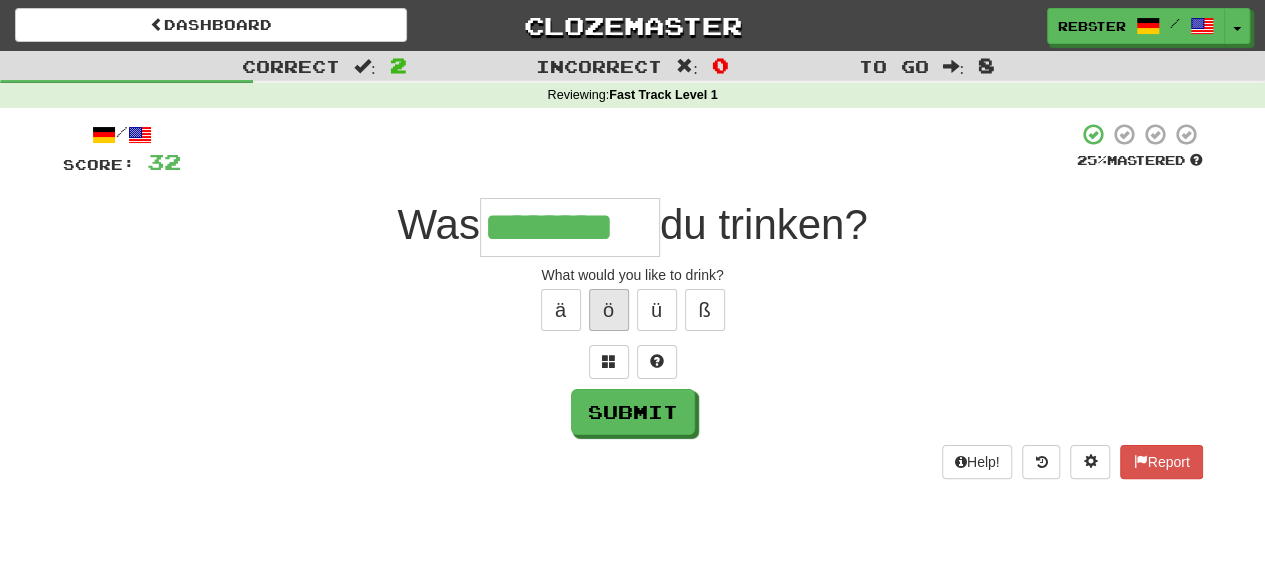 type on "********" 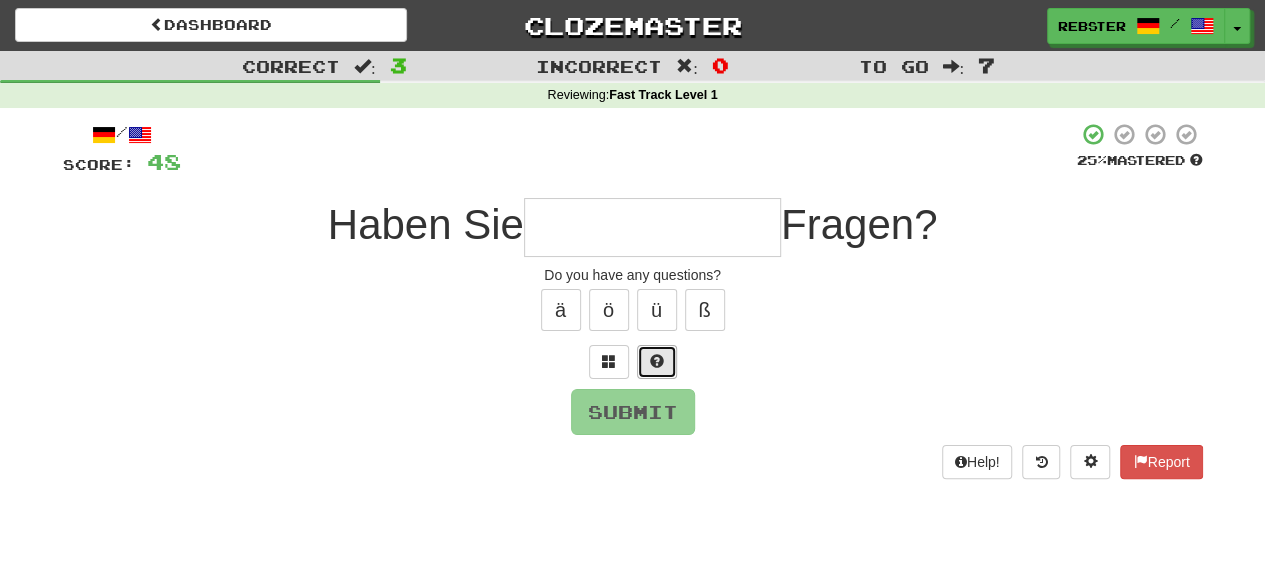 click at bounding box center (657, 362) 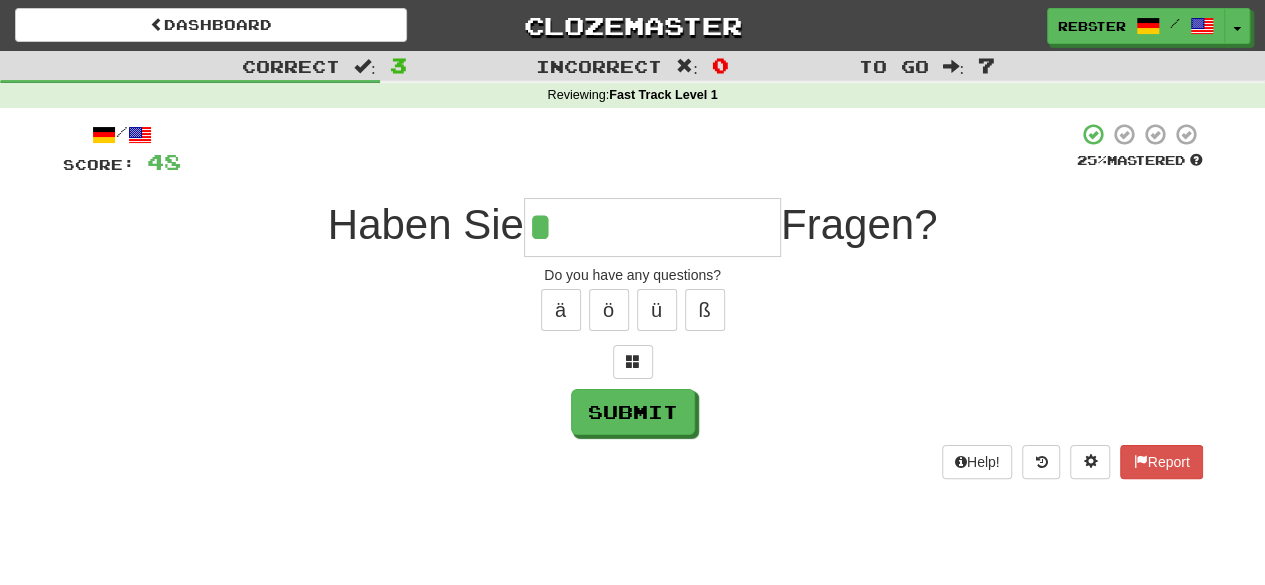 type on "**********" 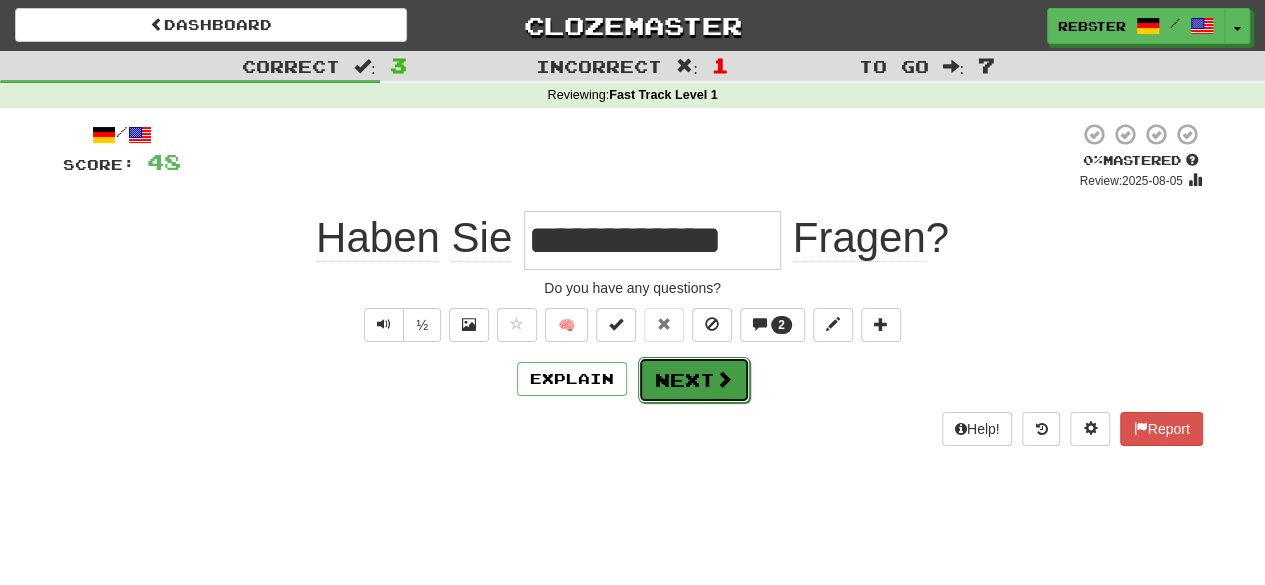 click on "Next" at bounding box center (694, 380) 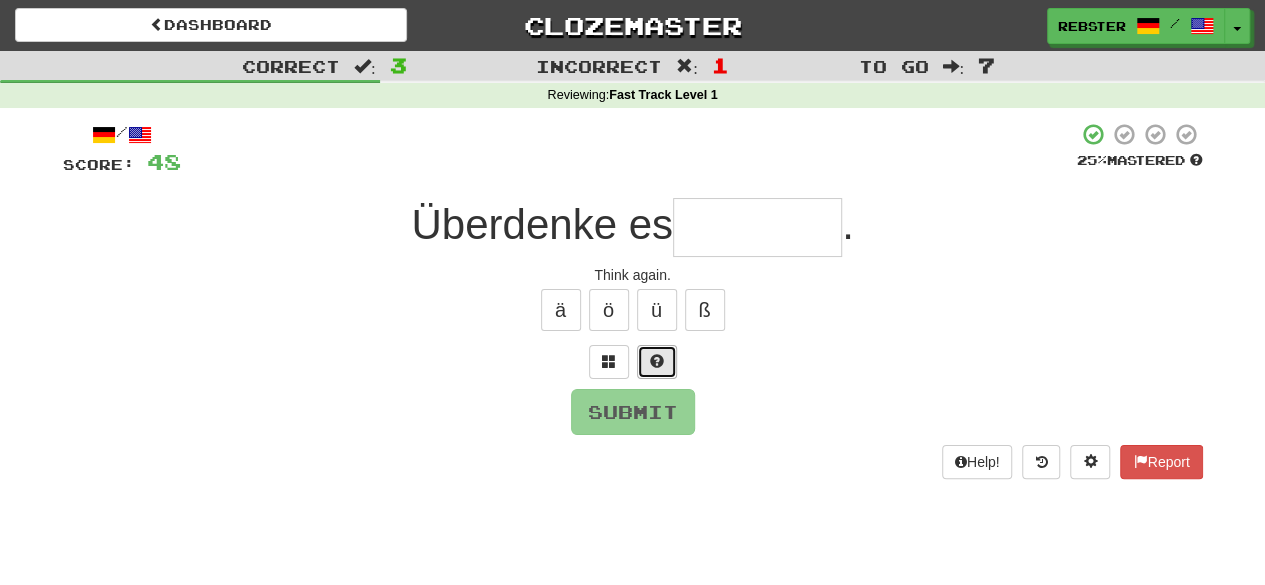 click at bounding box center [657, 362] 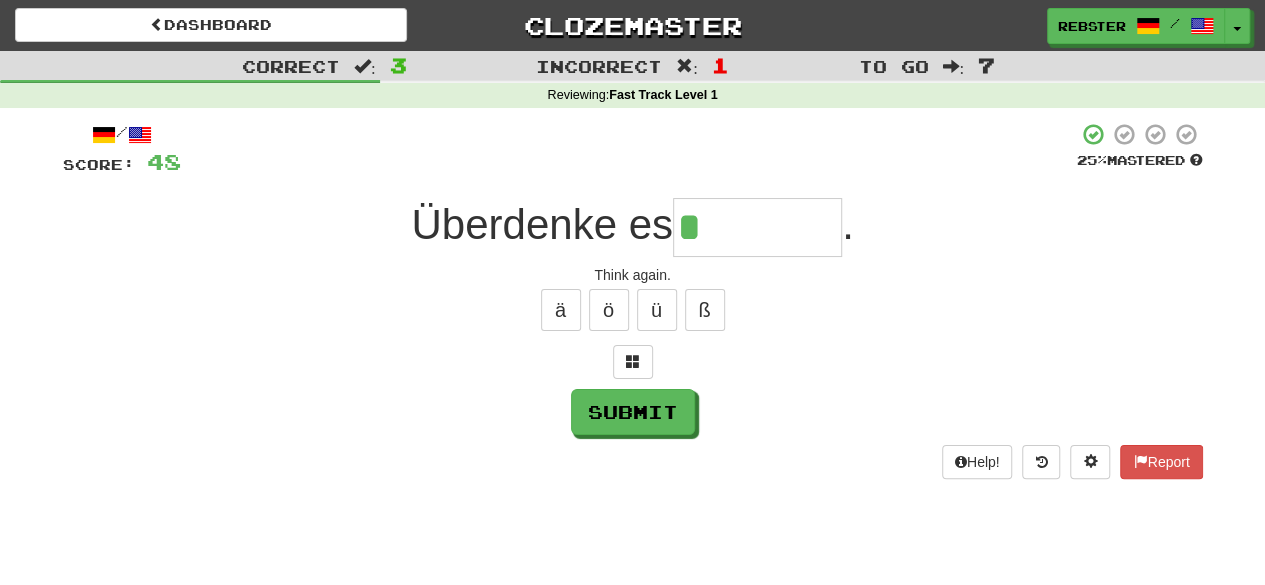 type on "*******" 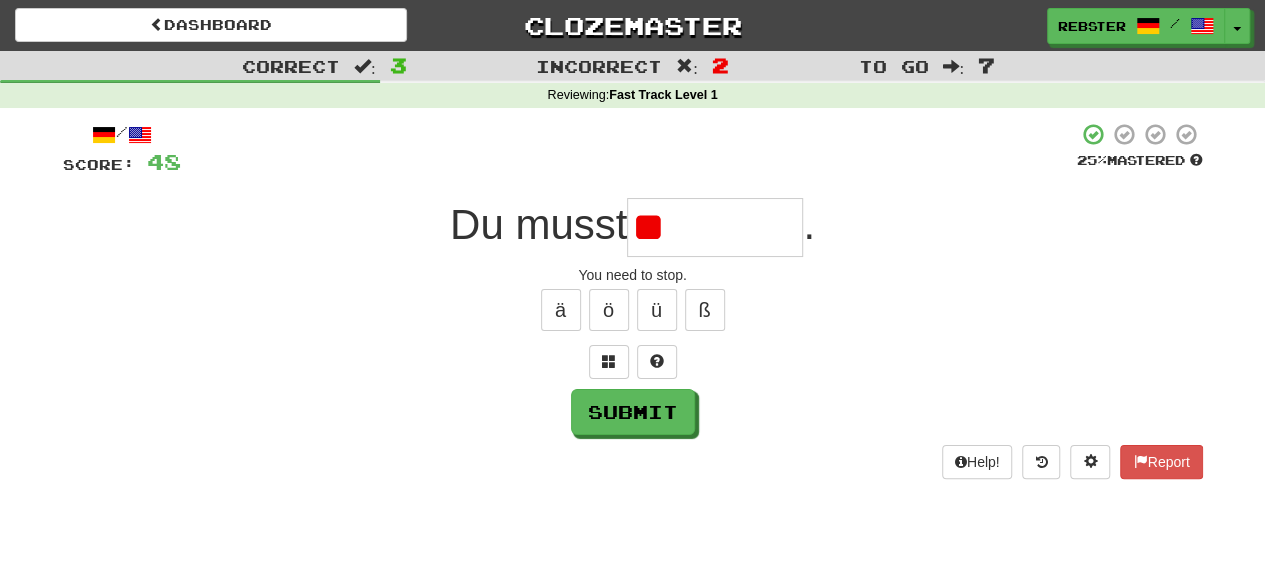 type on "*" 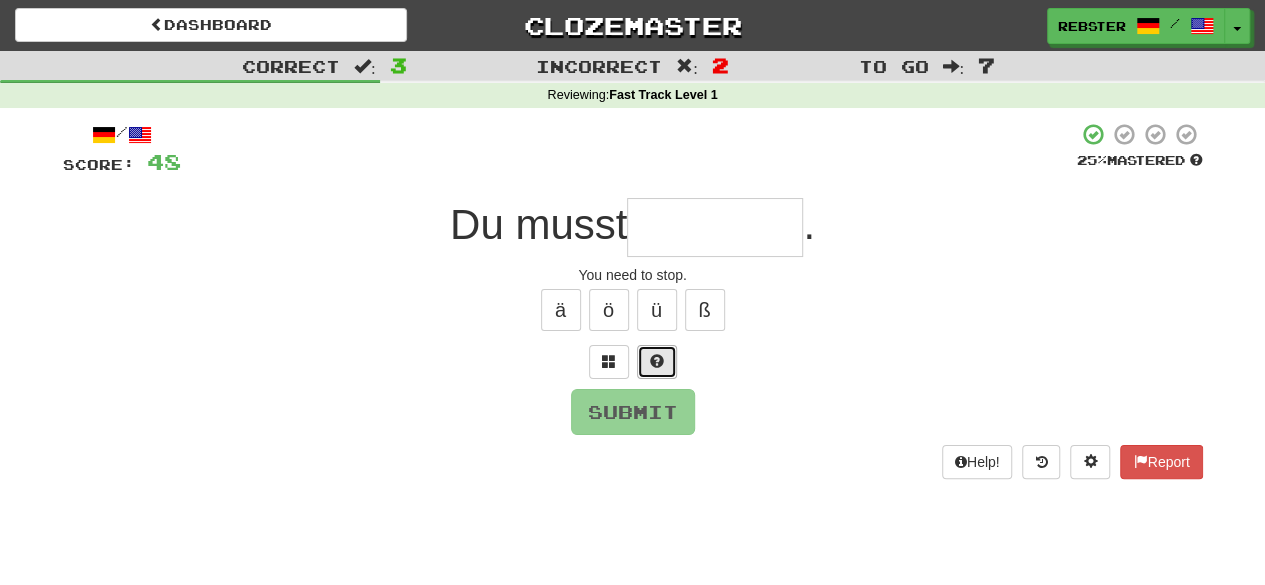 click at bounding box center (657, 362) 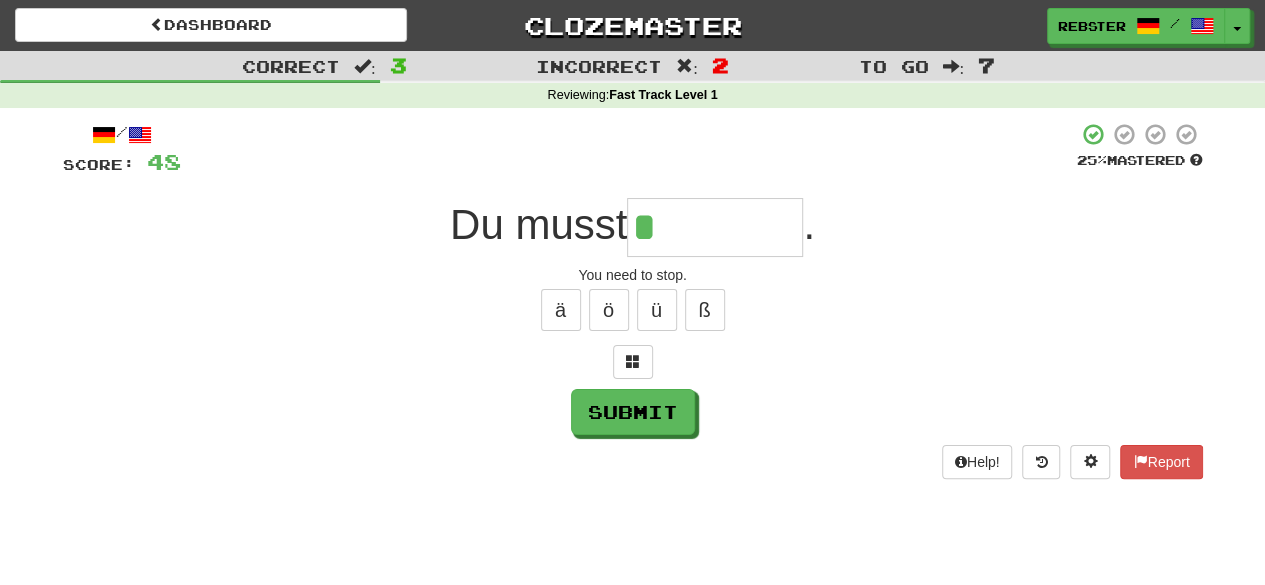 type on "********" 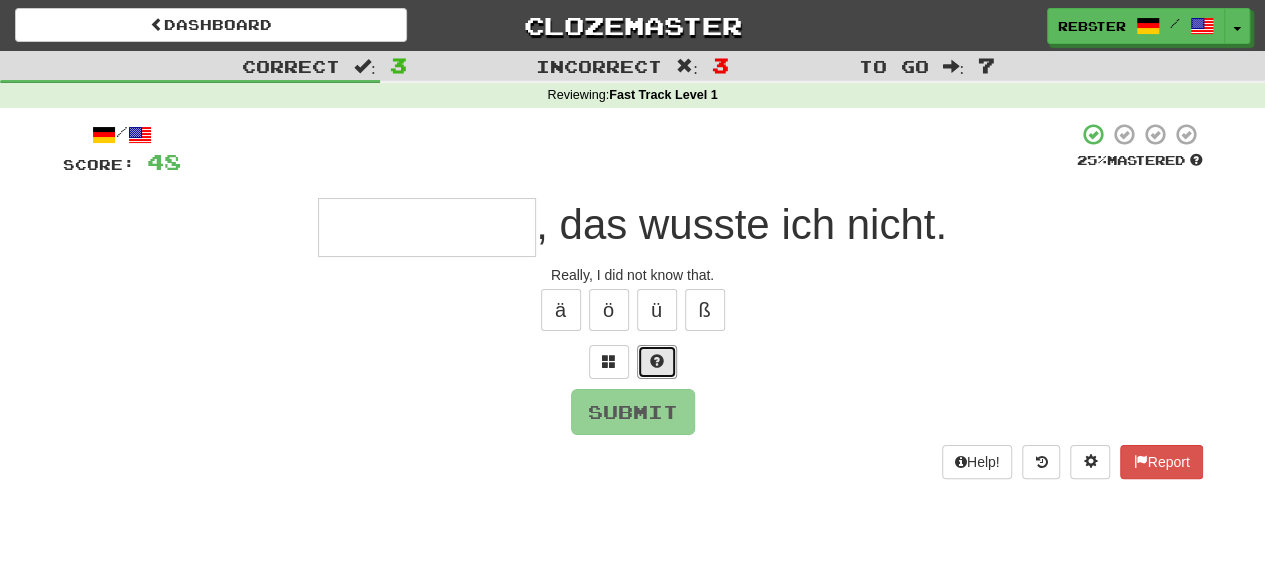 click at bounding box center (657, 362) 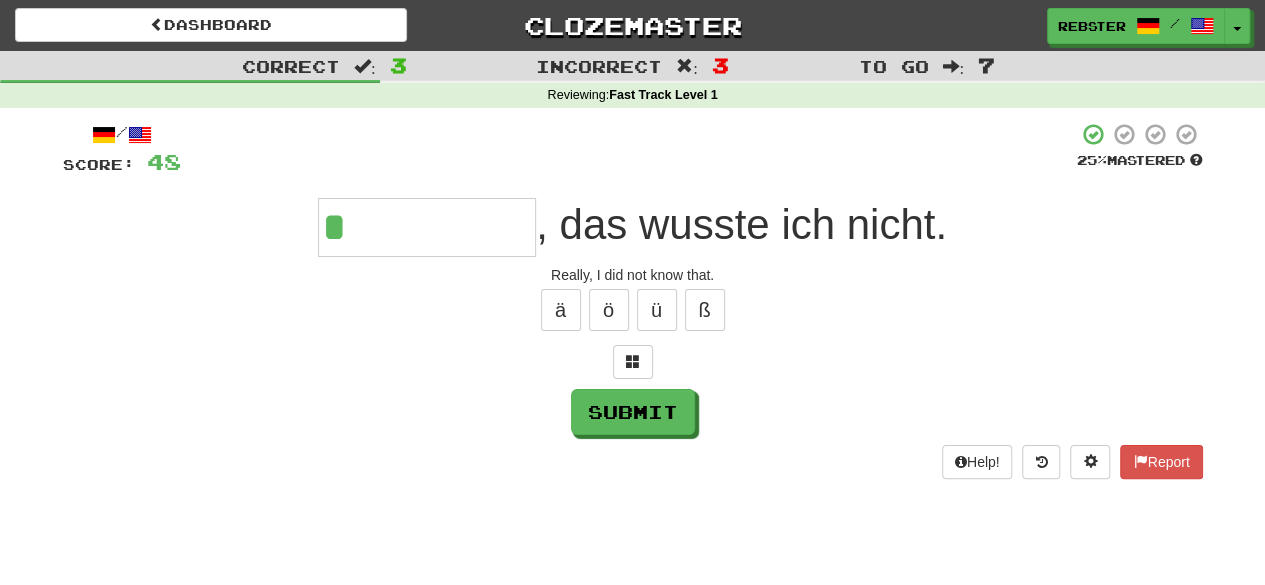 type on "**********" 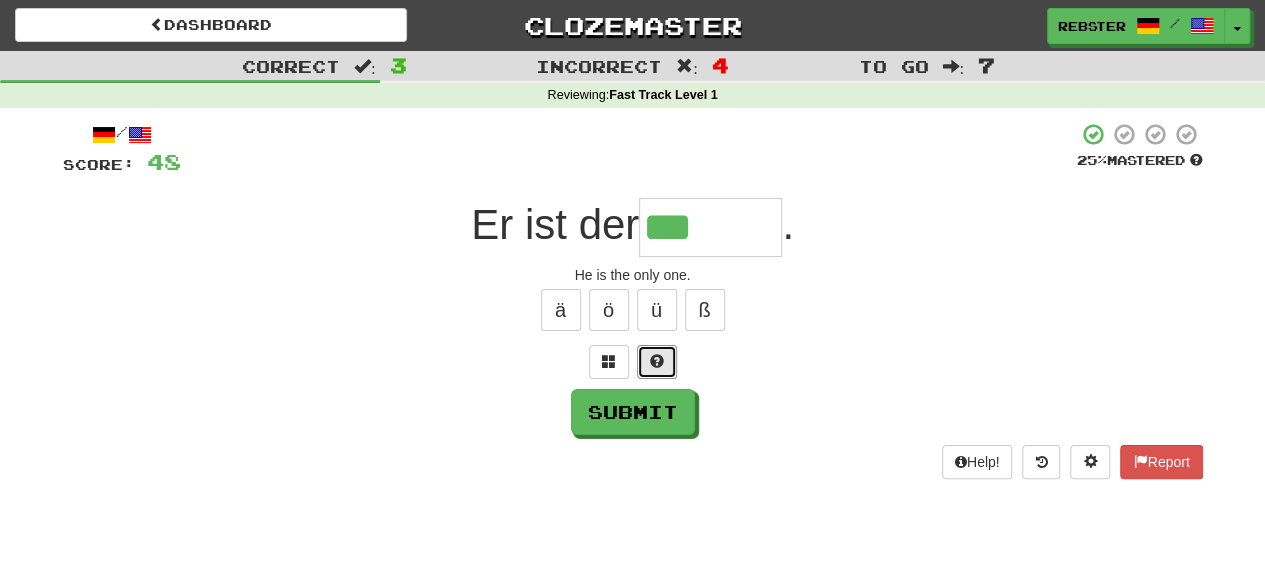 click at bounding box center (657, 362) 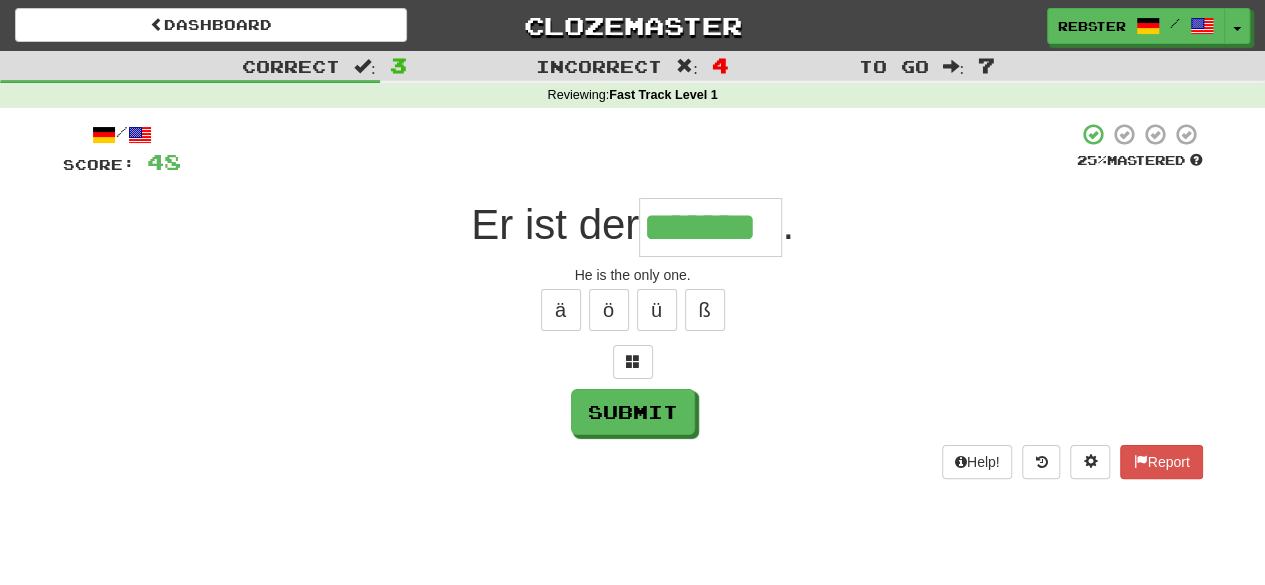 type on "*******" 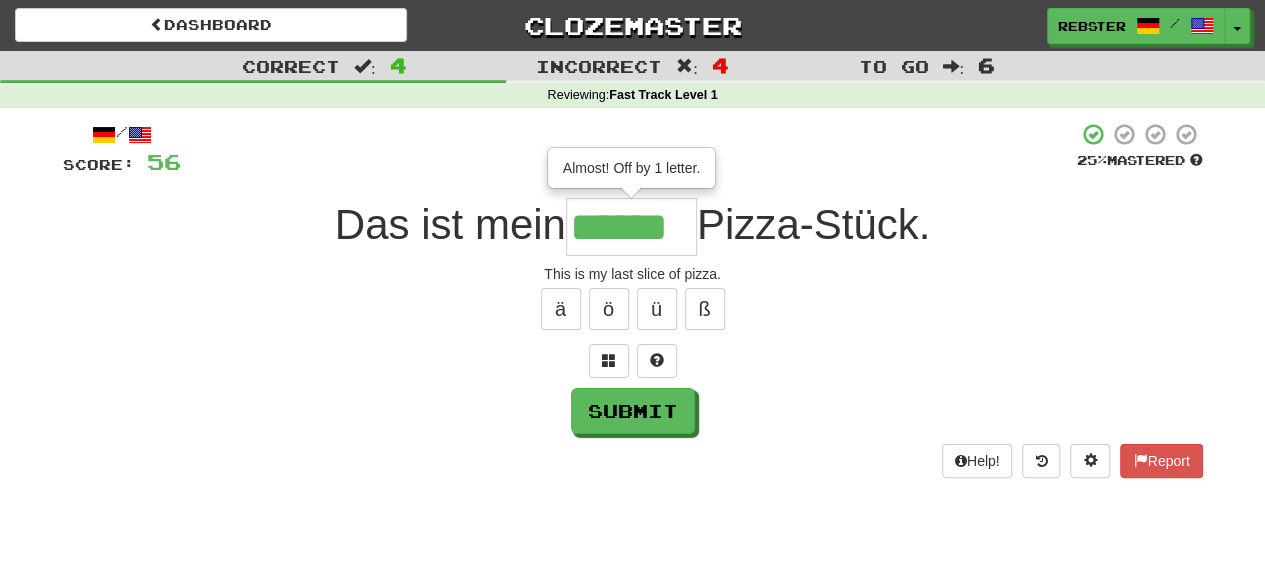 scroll, scrollTop: 0, scrollLeft: 0, axis: both 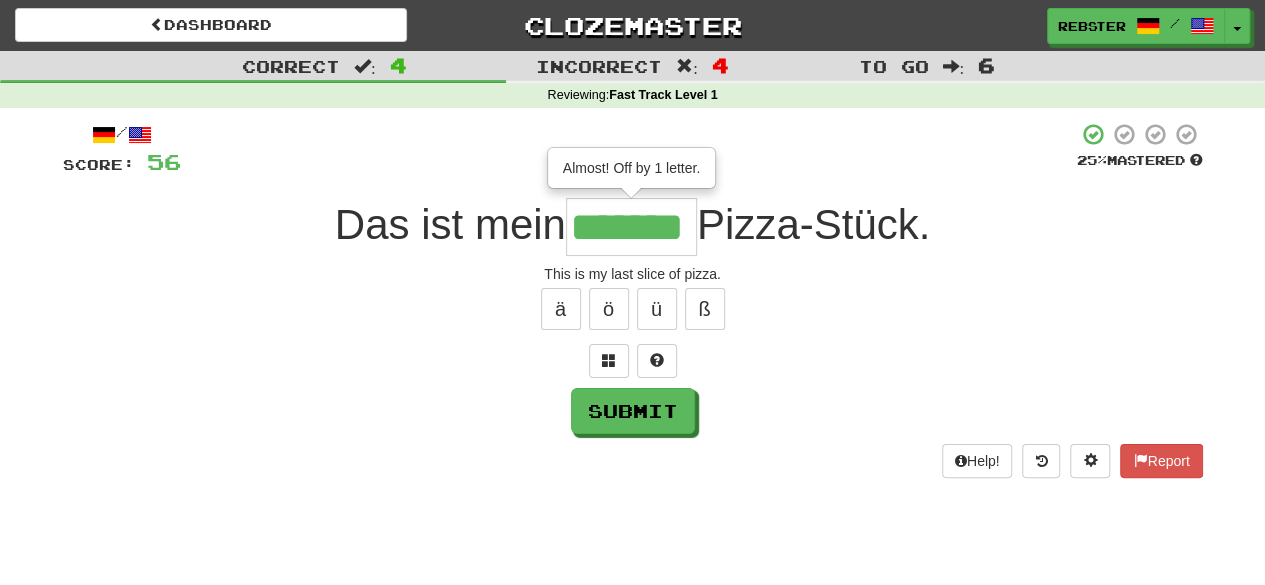 type on "*******" 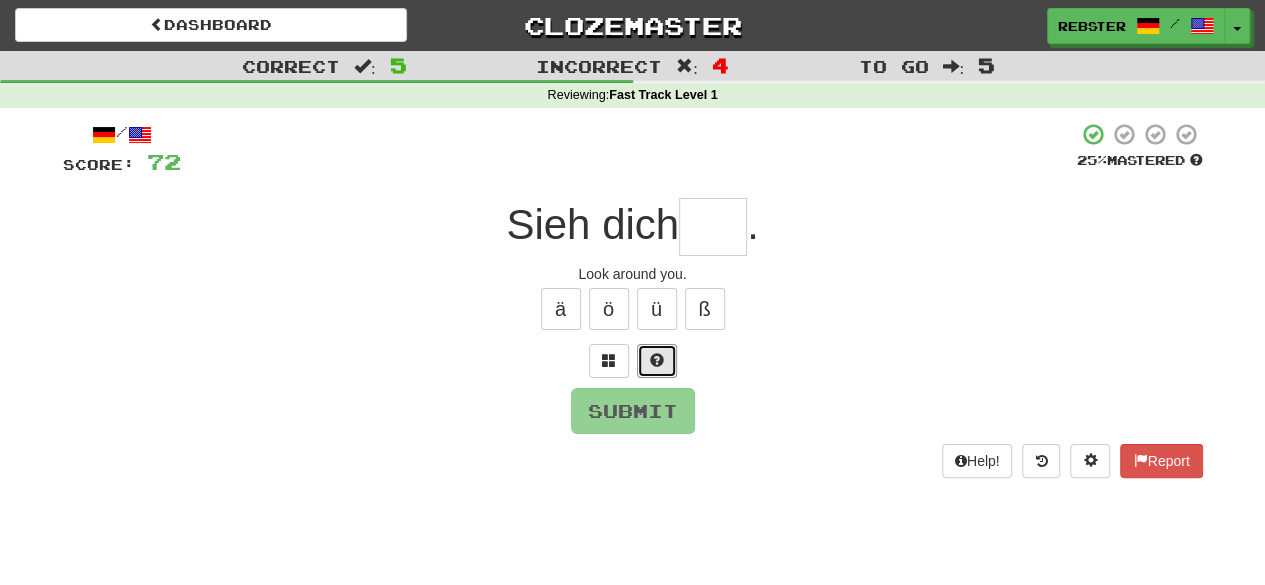 click at bounding box center (657, 361) 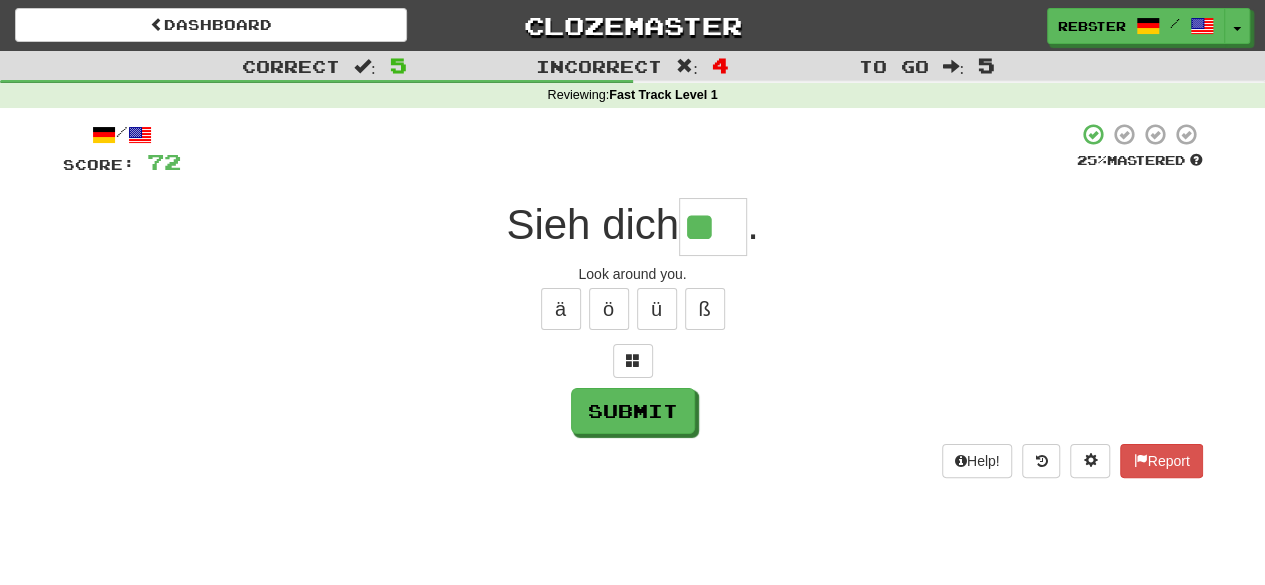 type on "**" 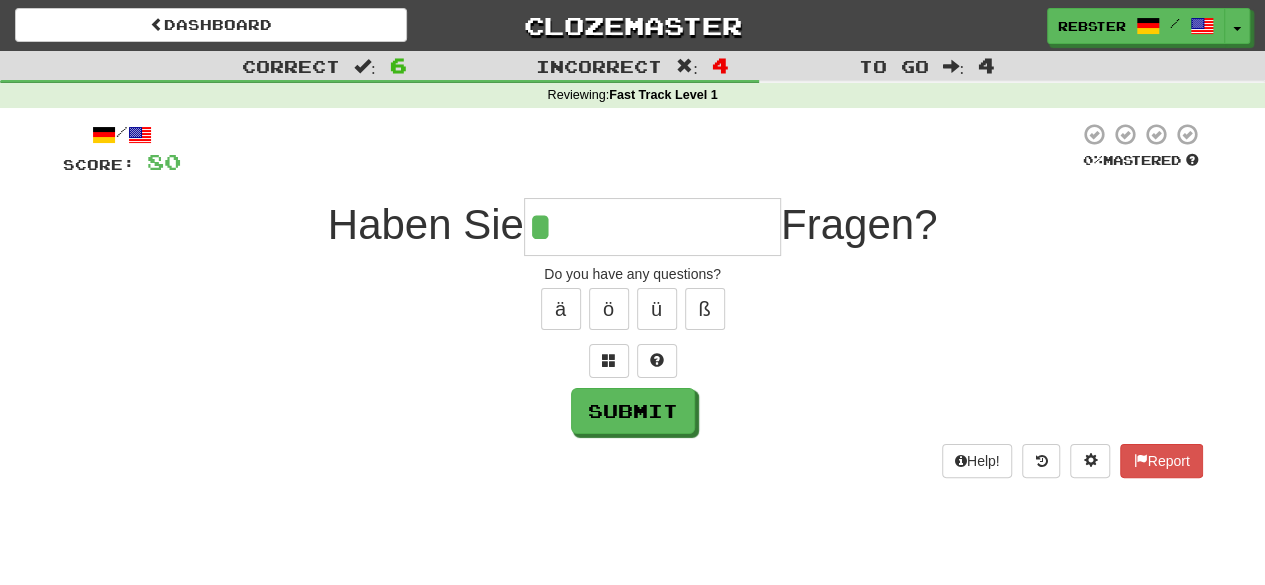 type on "**********" 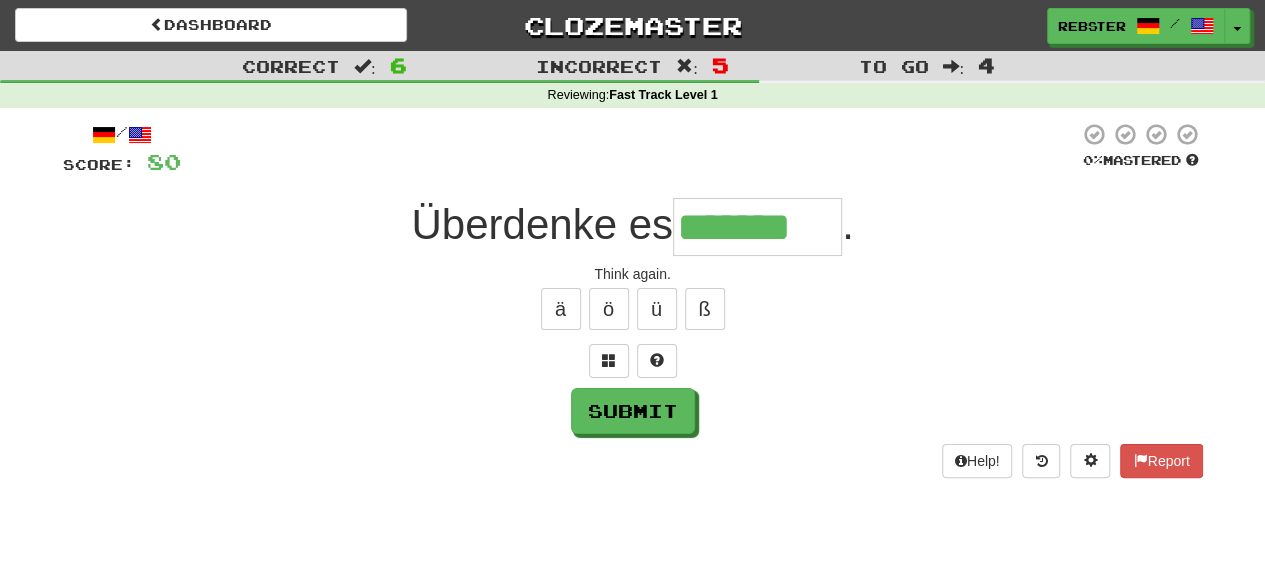 type on "*******" 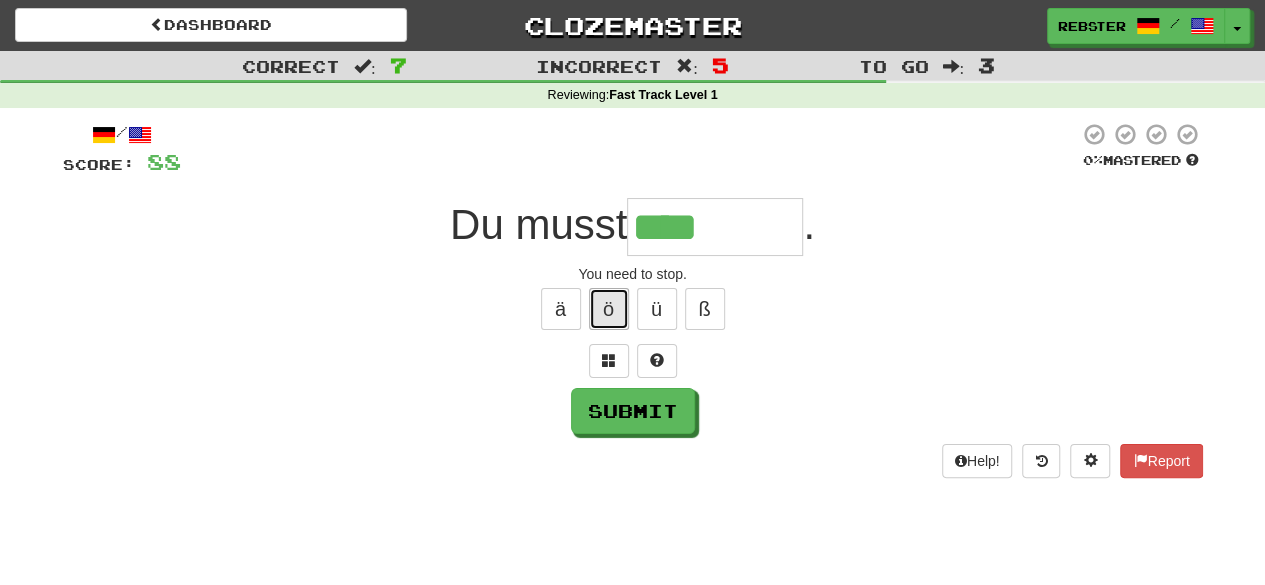 click on "ö" at bounding box center (609, 309) 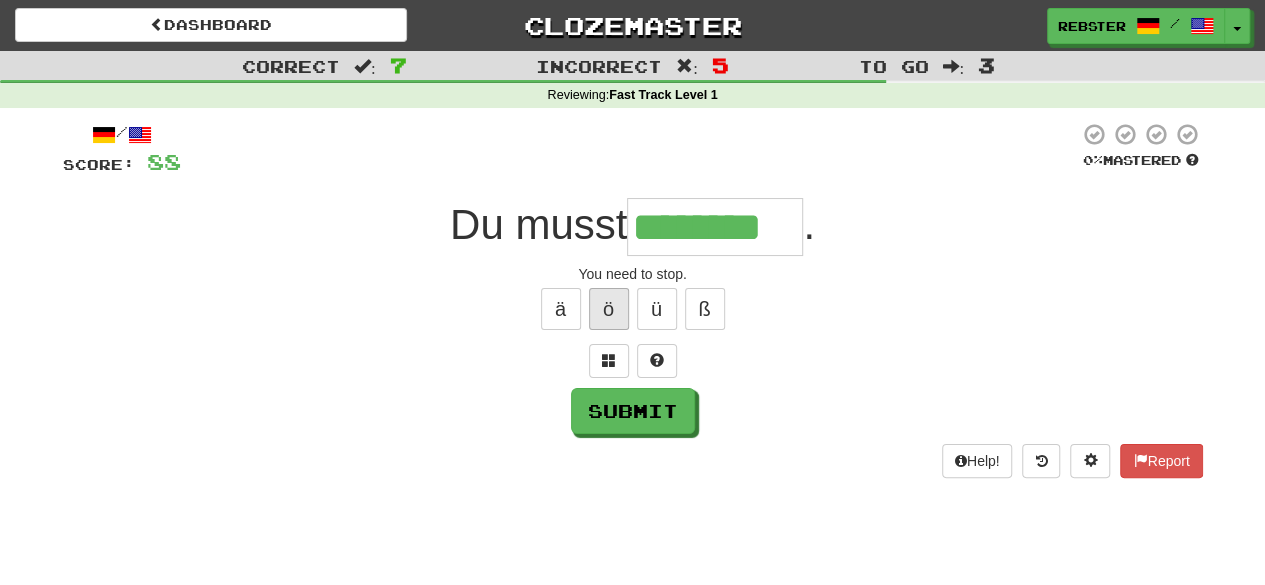 type on "********" 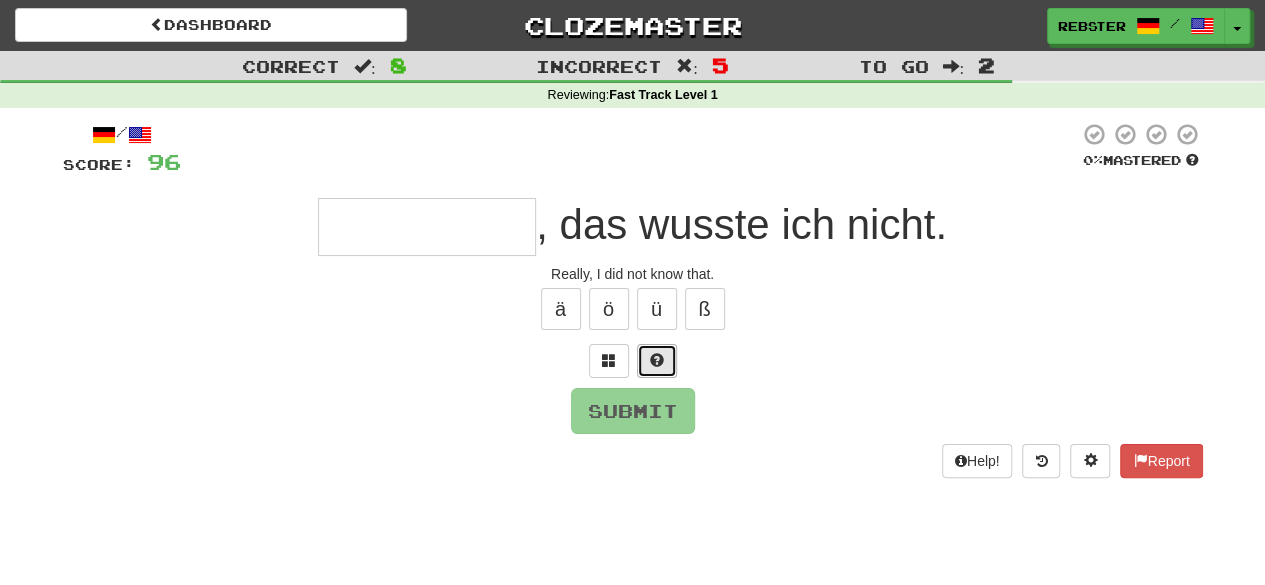 click at bounding box center (657, 360) 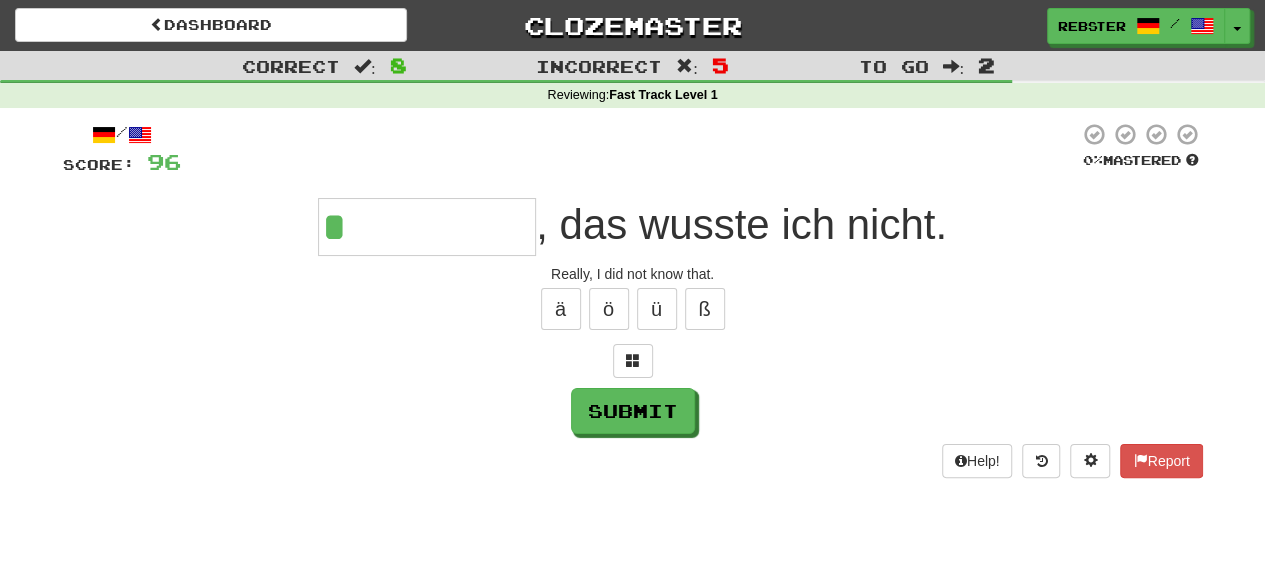 type on "**********" 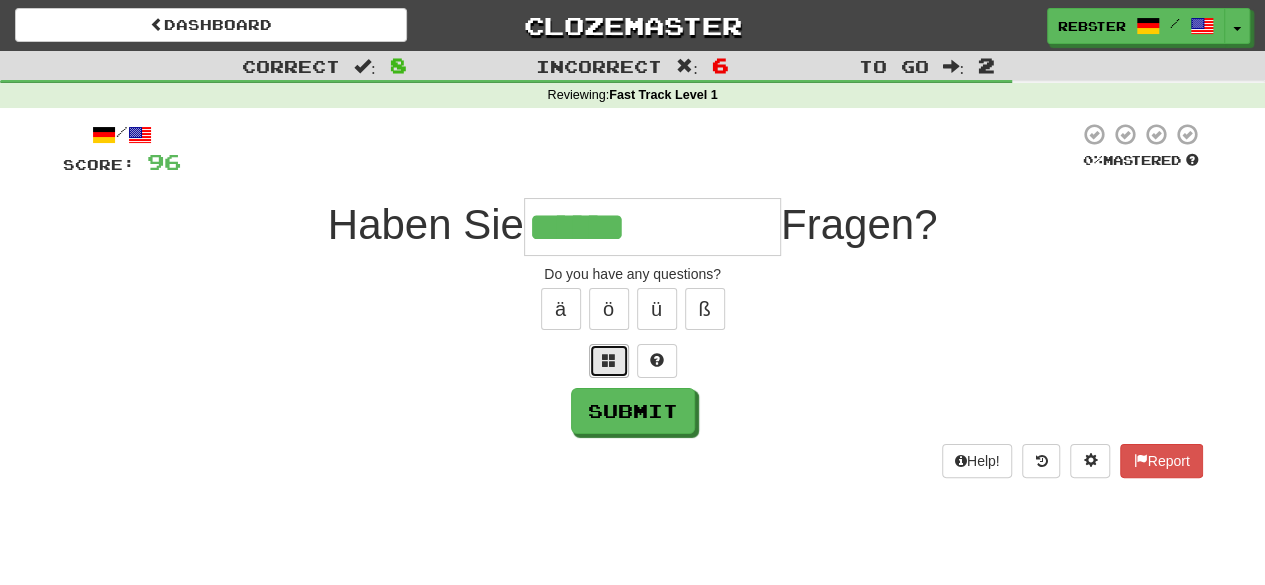 click at bounding box center (609, 360) 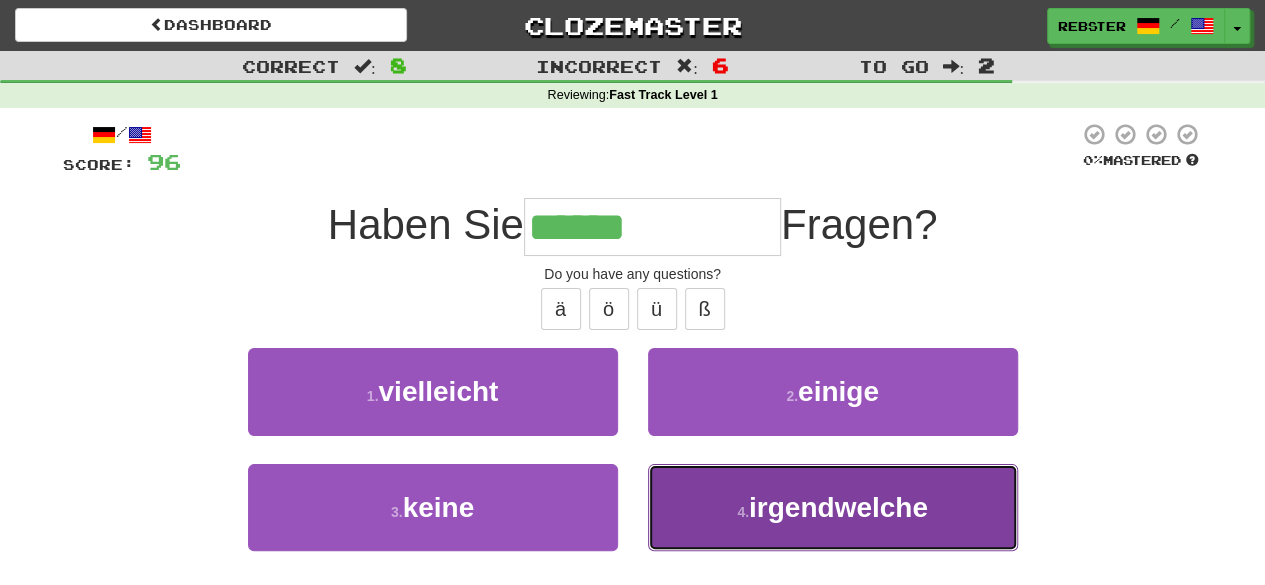 click on "4 .  irgendwelche" at bounding box center (833, 507) 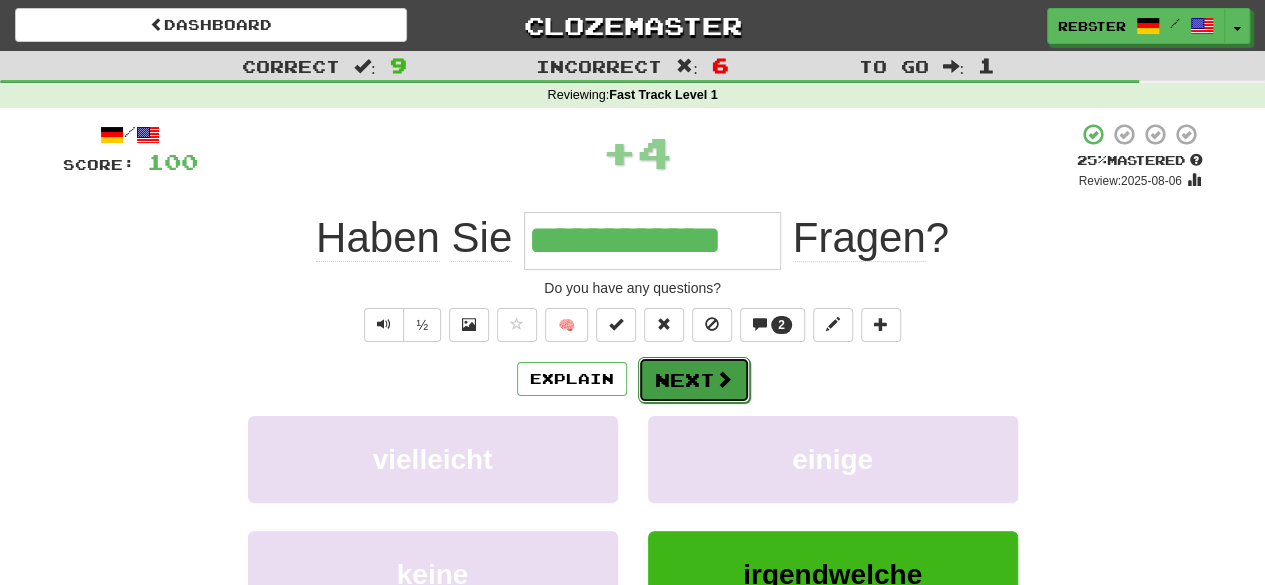 click on "Next" at bounding box center (694, 380) 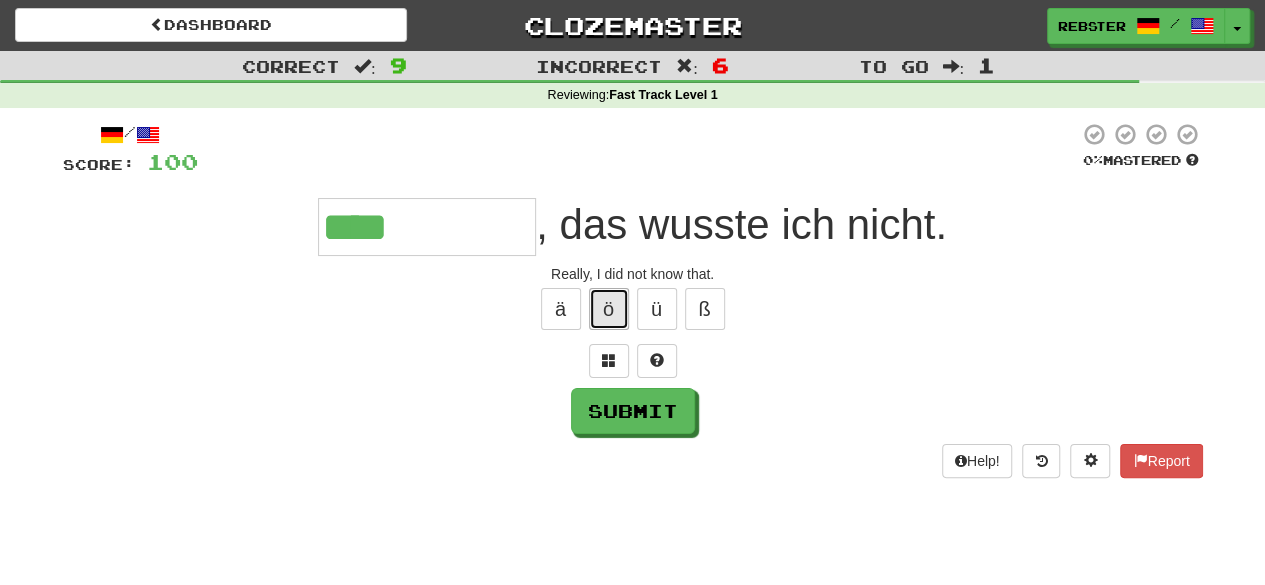 click on "ö" at bounding box center (609, 309) 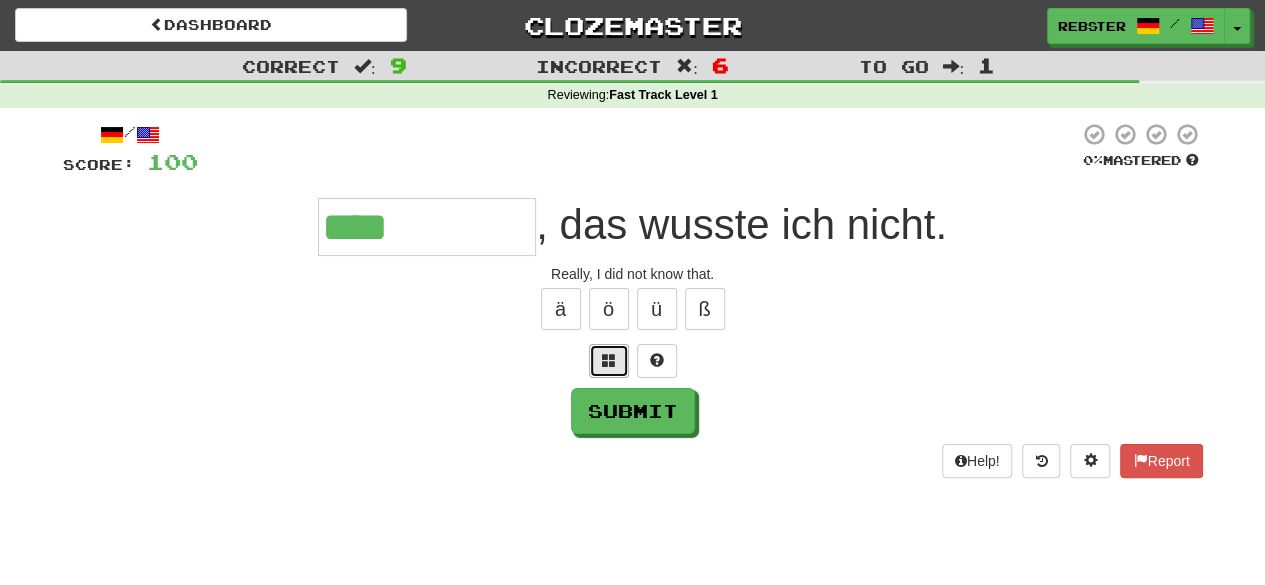 click at bounding box center [609, 361] 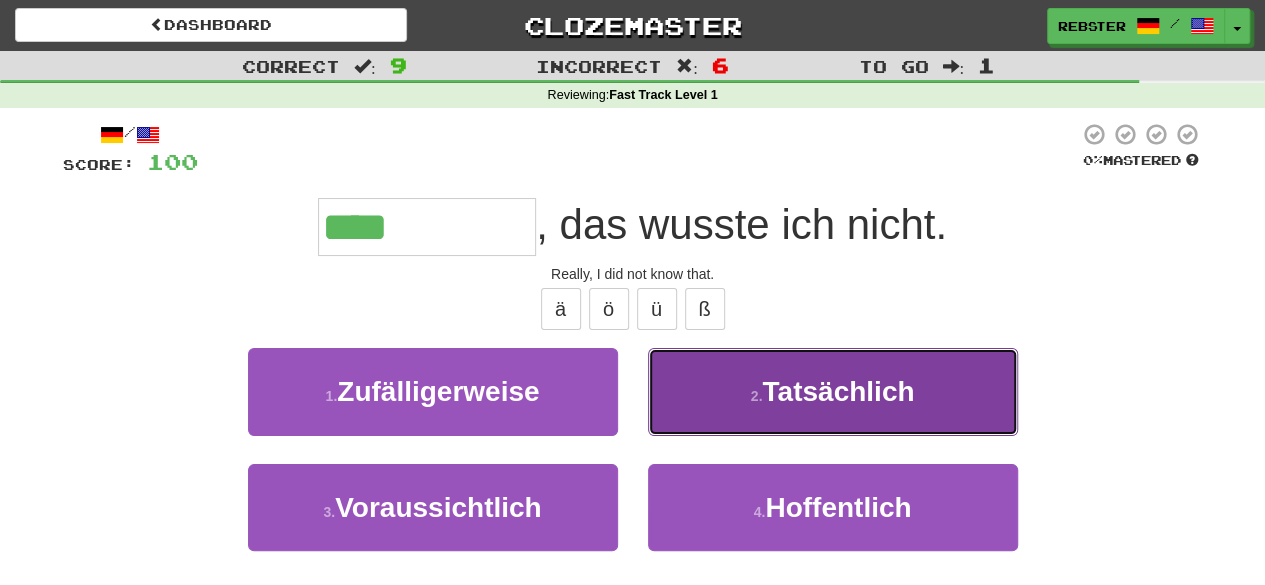click on "2 .  Tatsächlich" at bounding box center (833, 391) 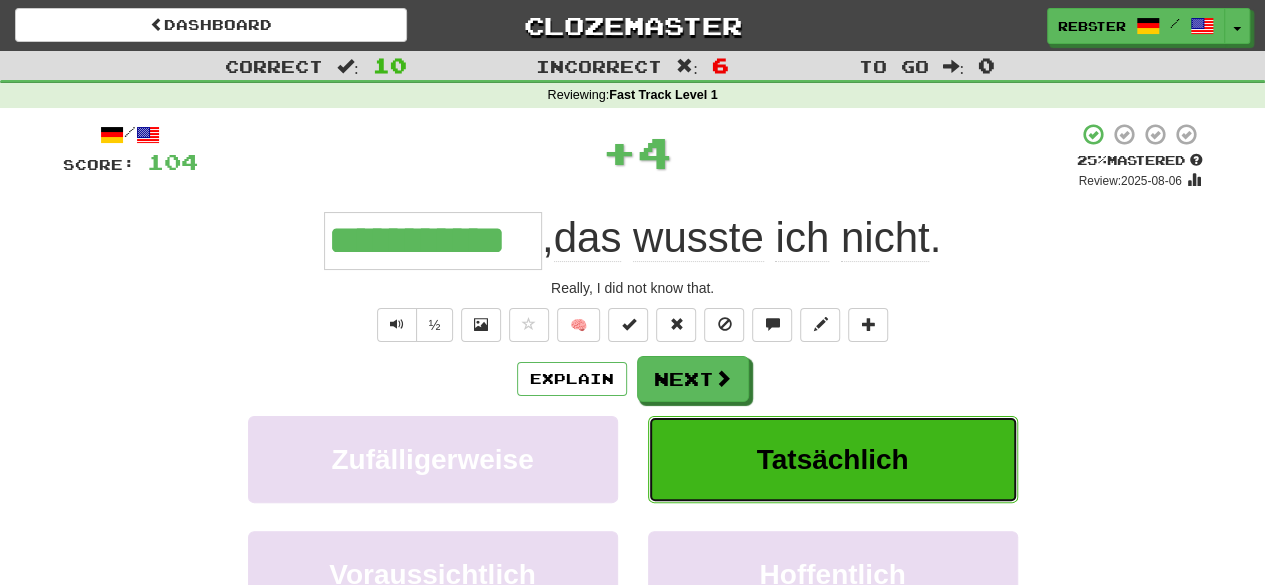 type 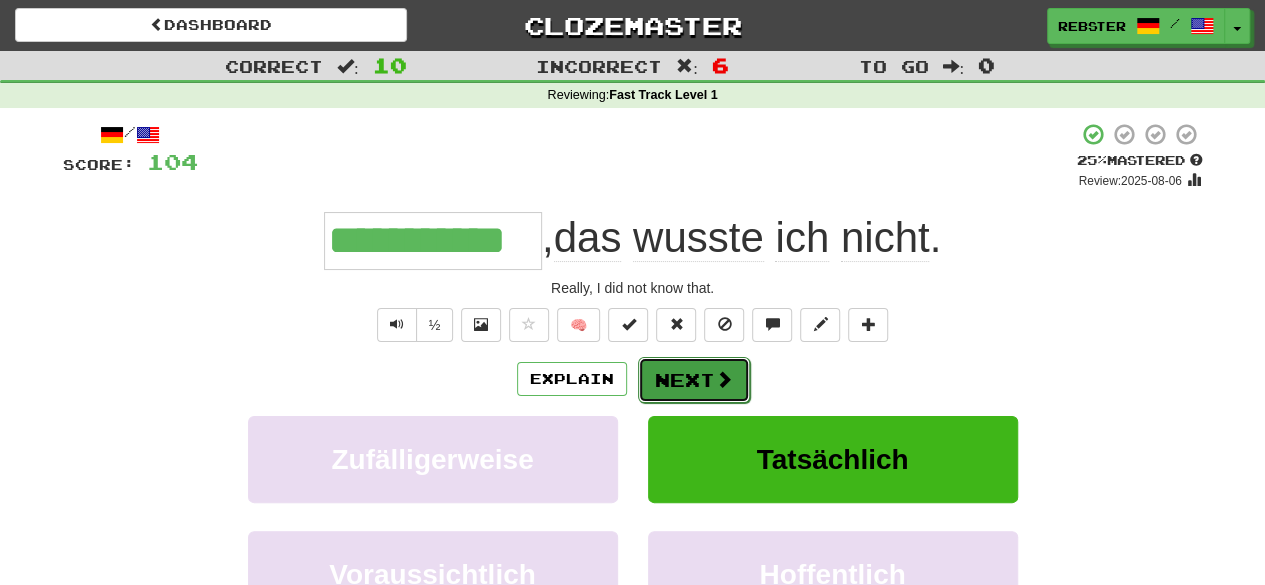 click on "Next" at bounding box center [694, 380] 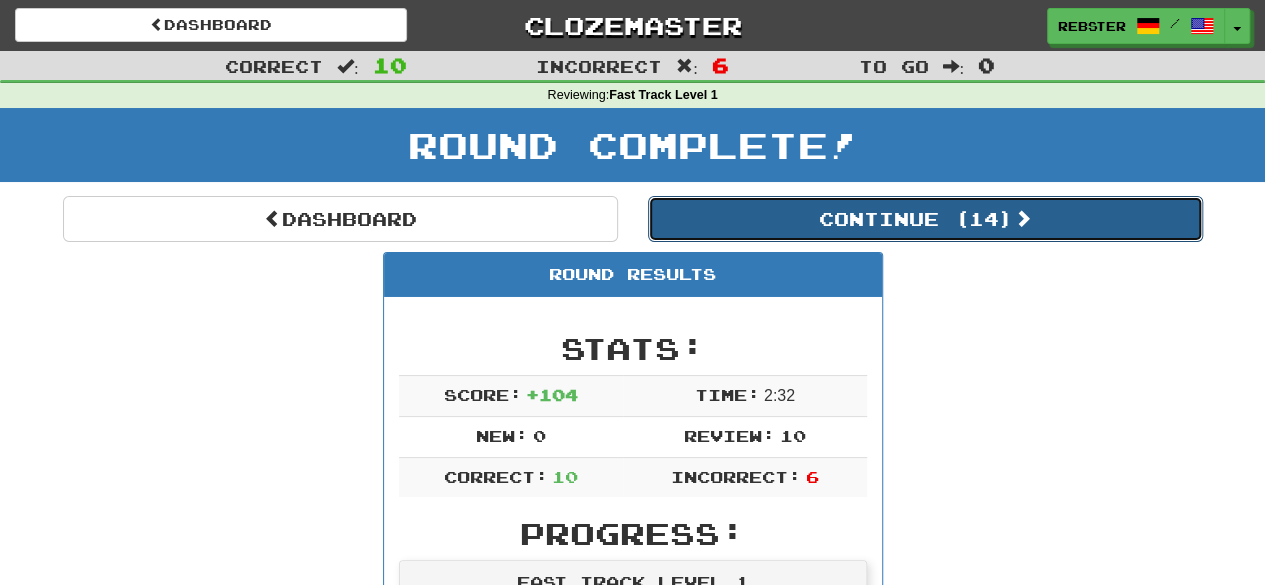click on "Continue ( 14 )" at bounding box center [925, 219] 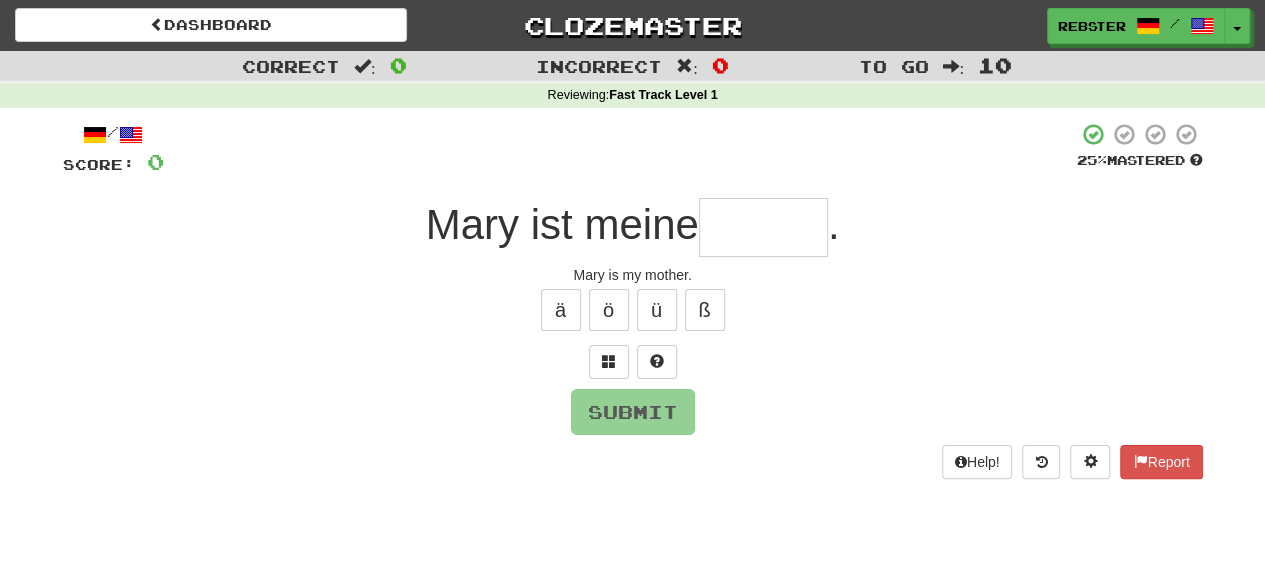 scroll, scrollTop: 16, scrollLeft: 0, axis: vertical 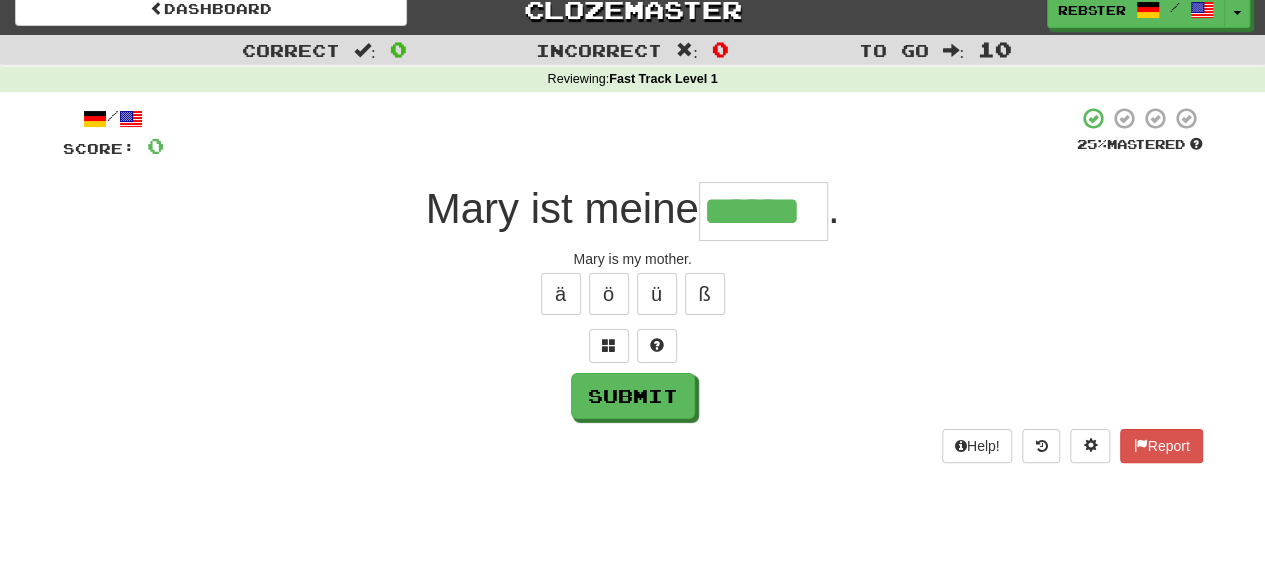 type on "******" 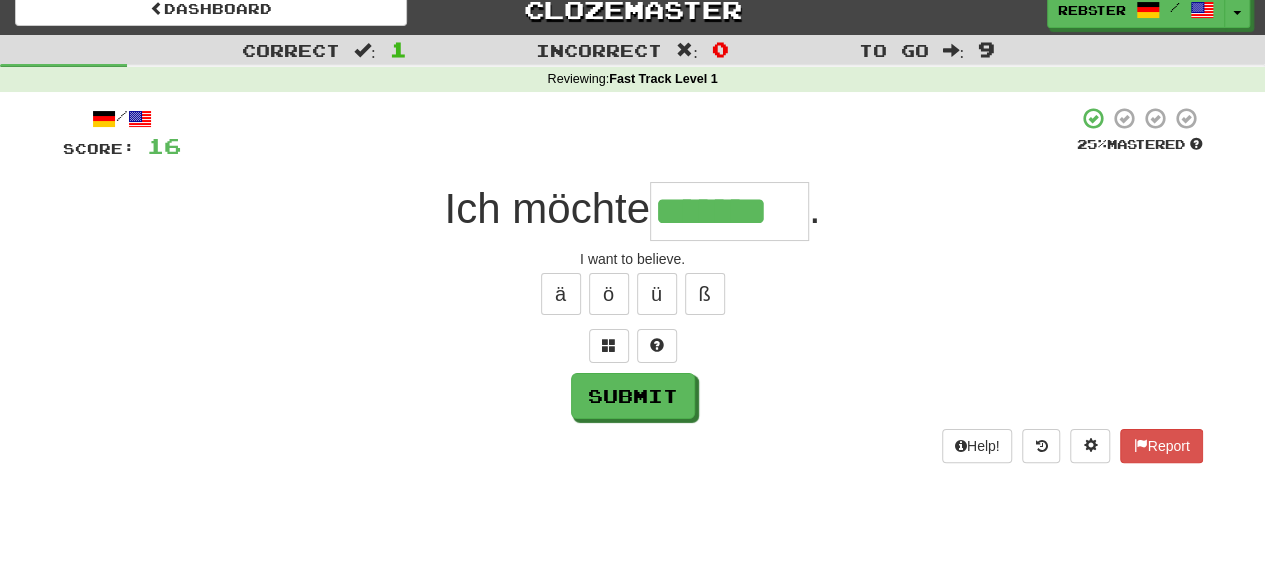 type on "*******" 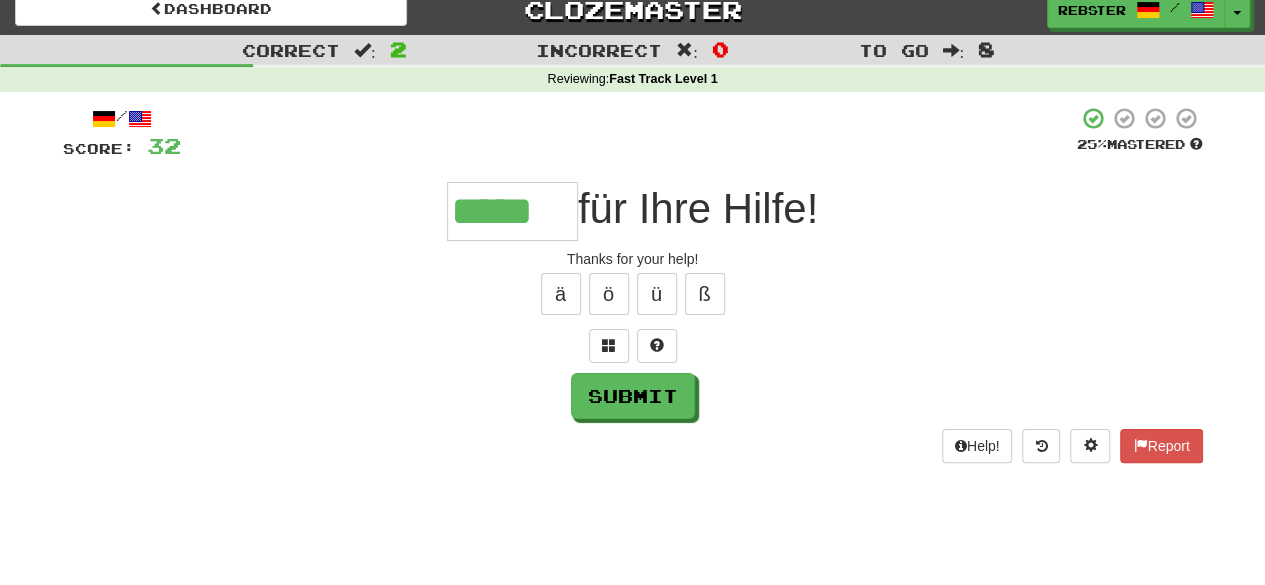 type on "*****" 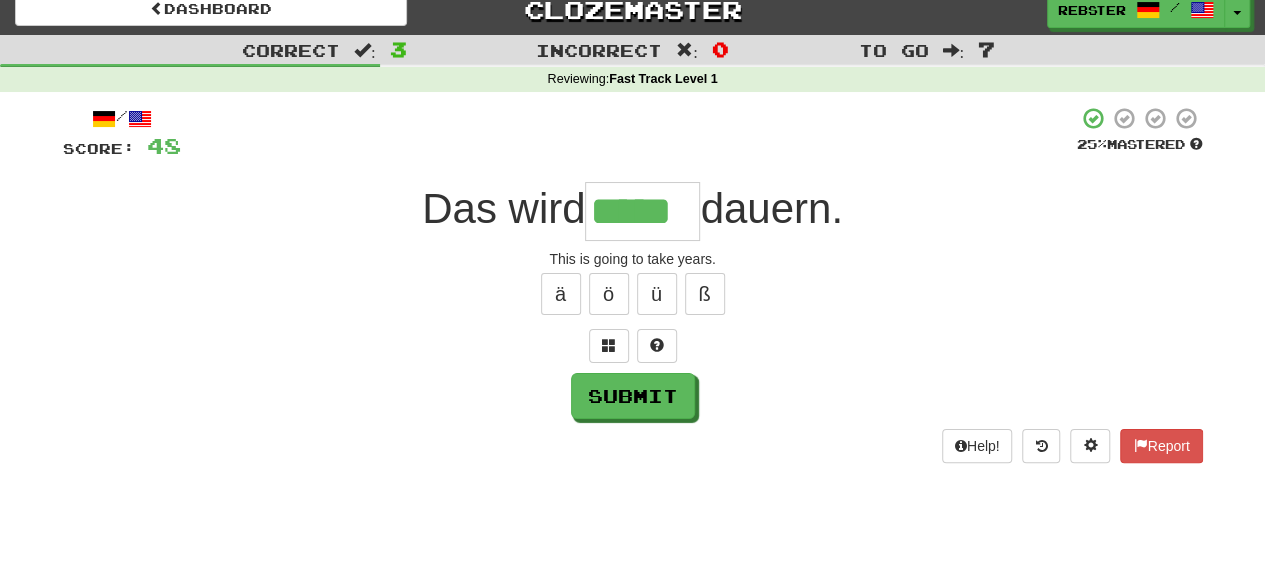 type on "*****" 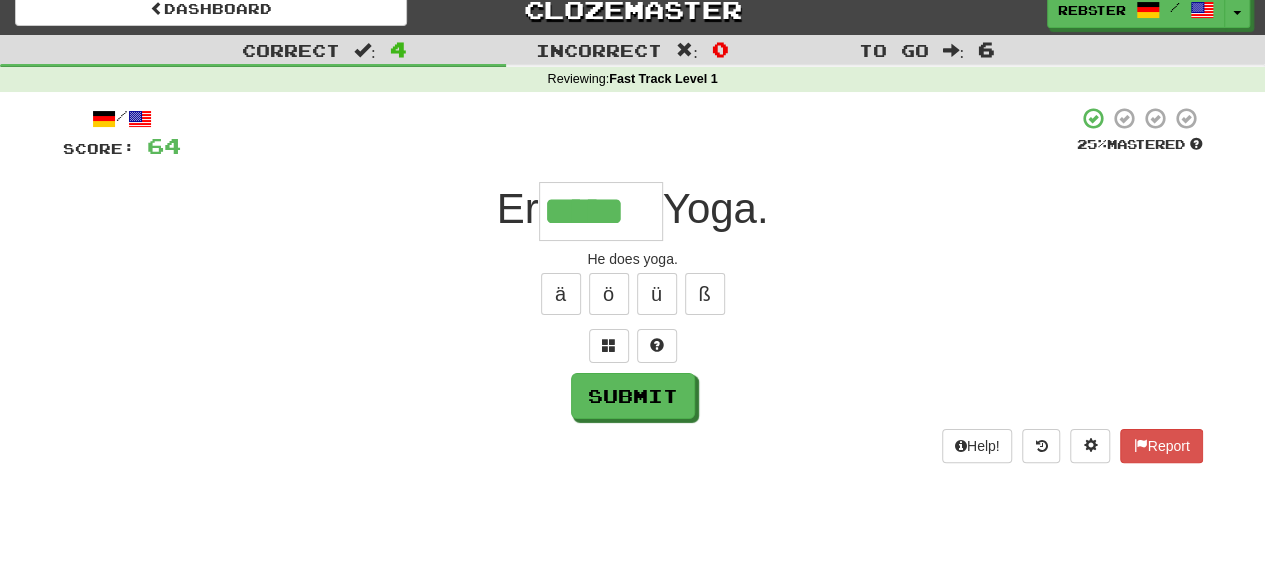 type on "*****" 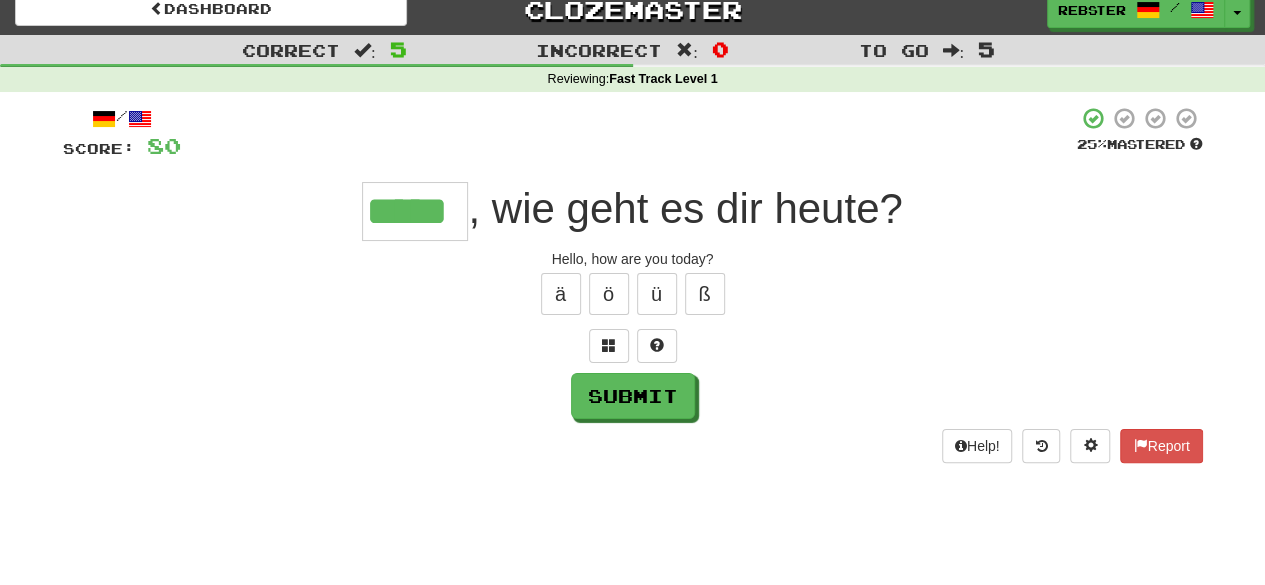 type on "*****" 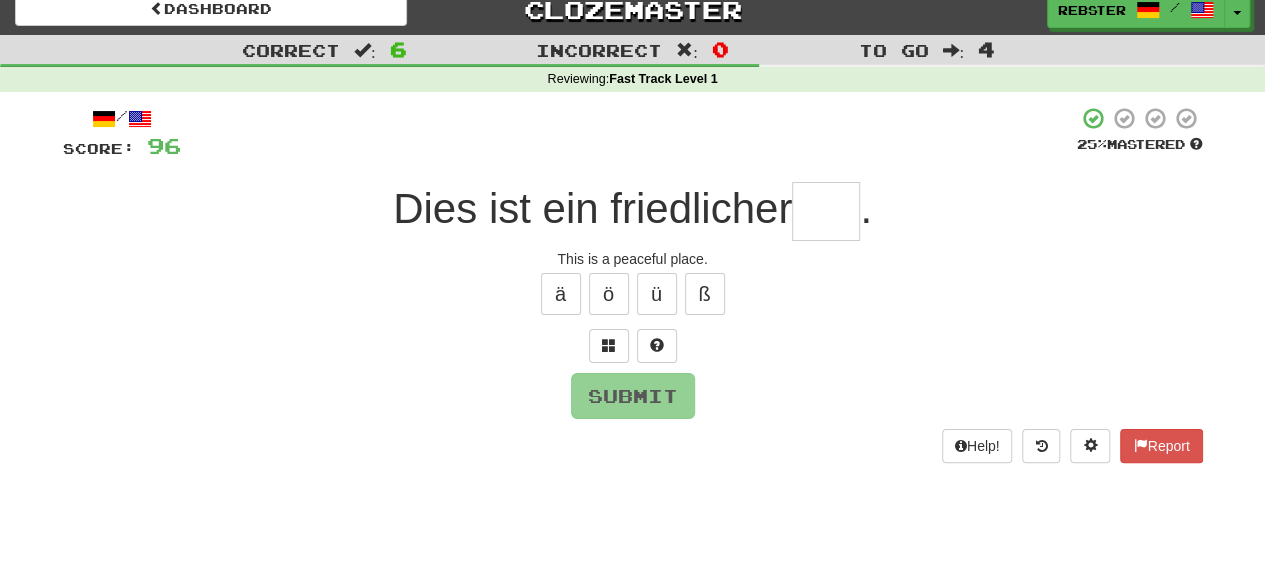 type on "*" 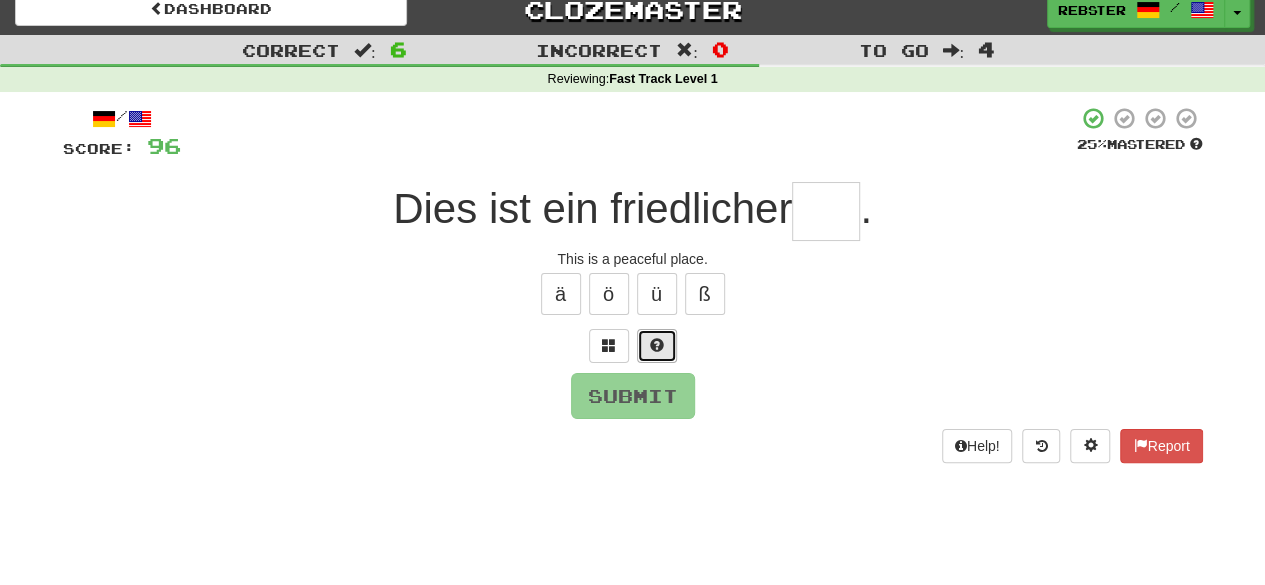 click at bounding box center (657, 346) 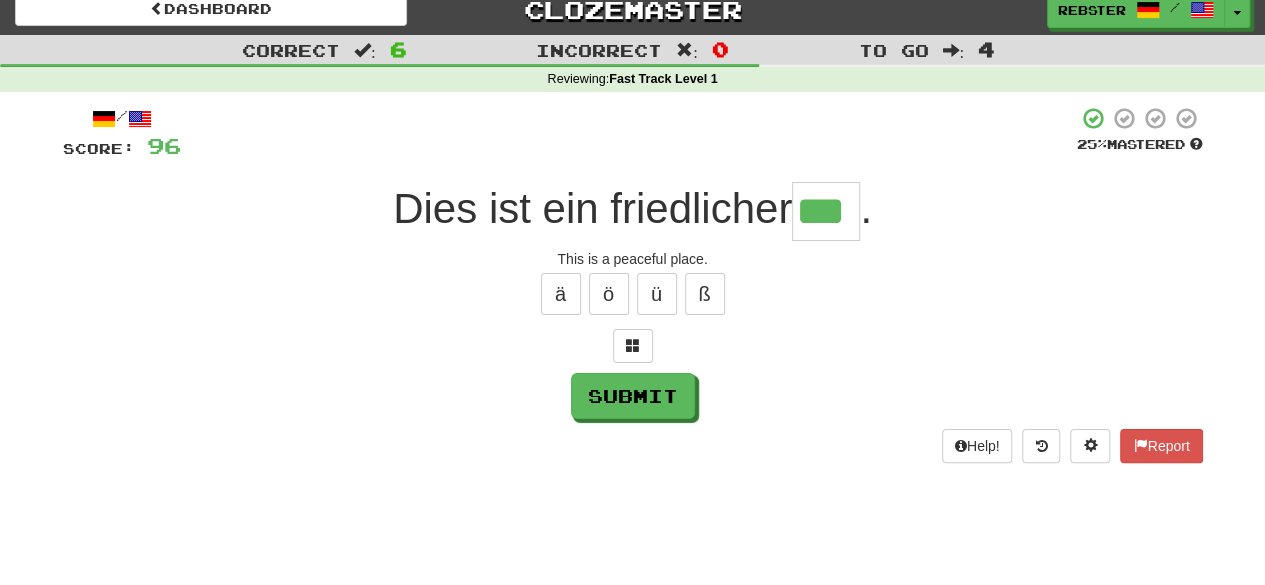 type on "***" 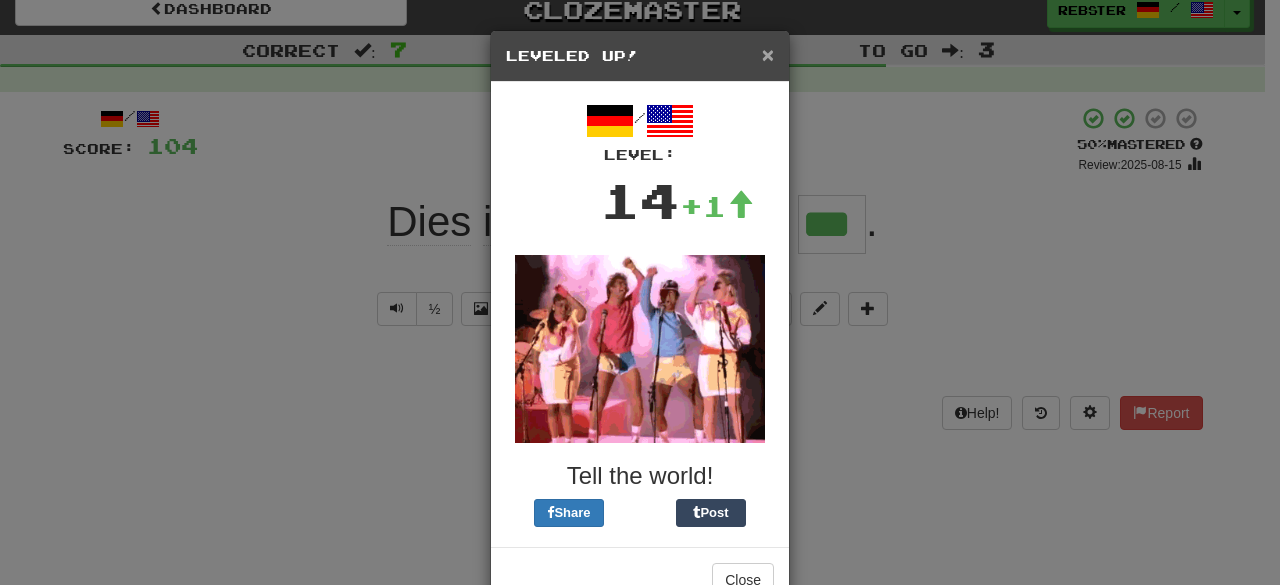 click on "×" at bounding box center [768, 54] 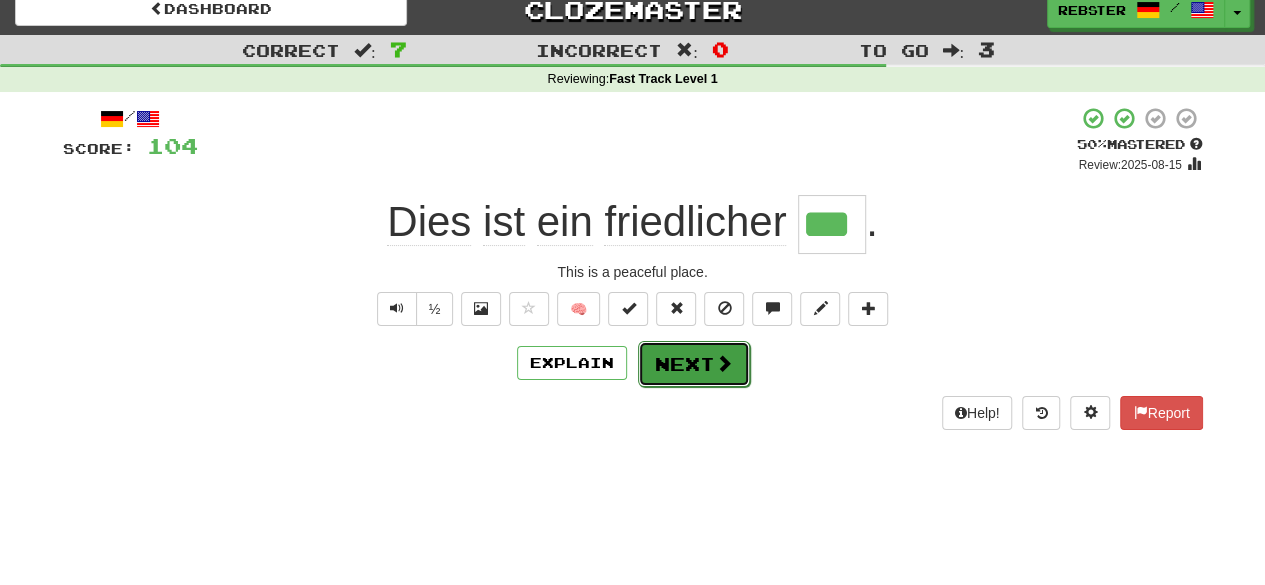 click on "Next" at bounding box center [694, 364] 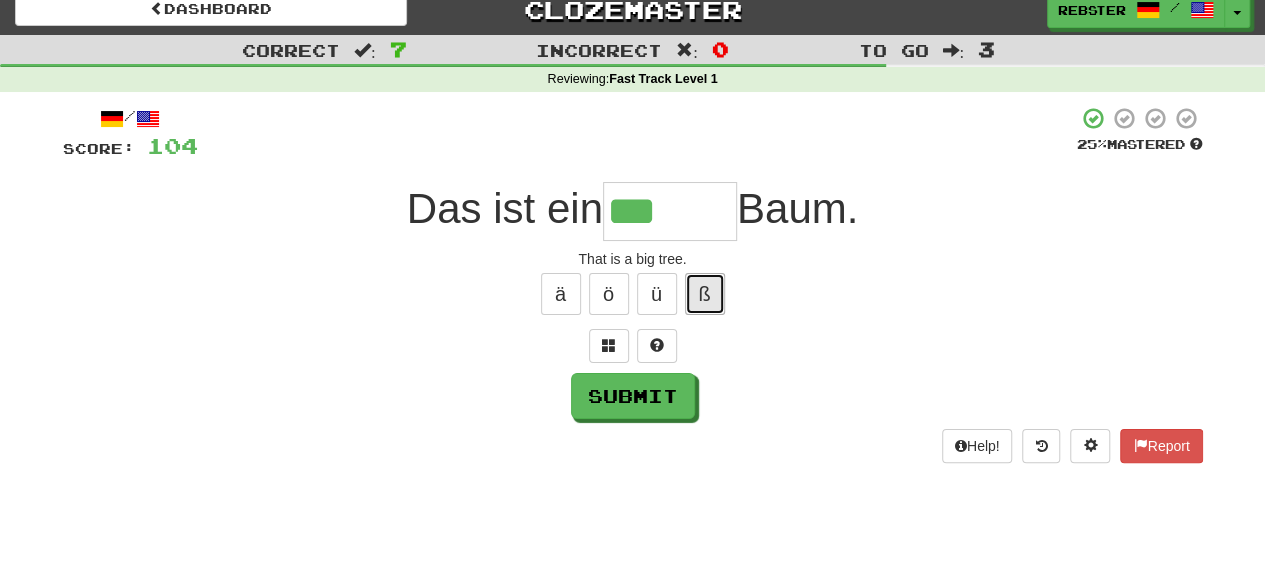 click on "ß" at bounding box center (705, 294) 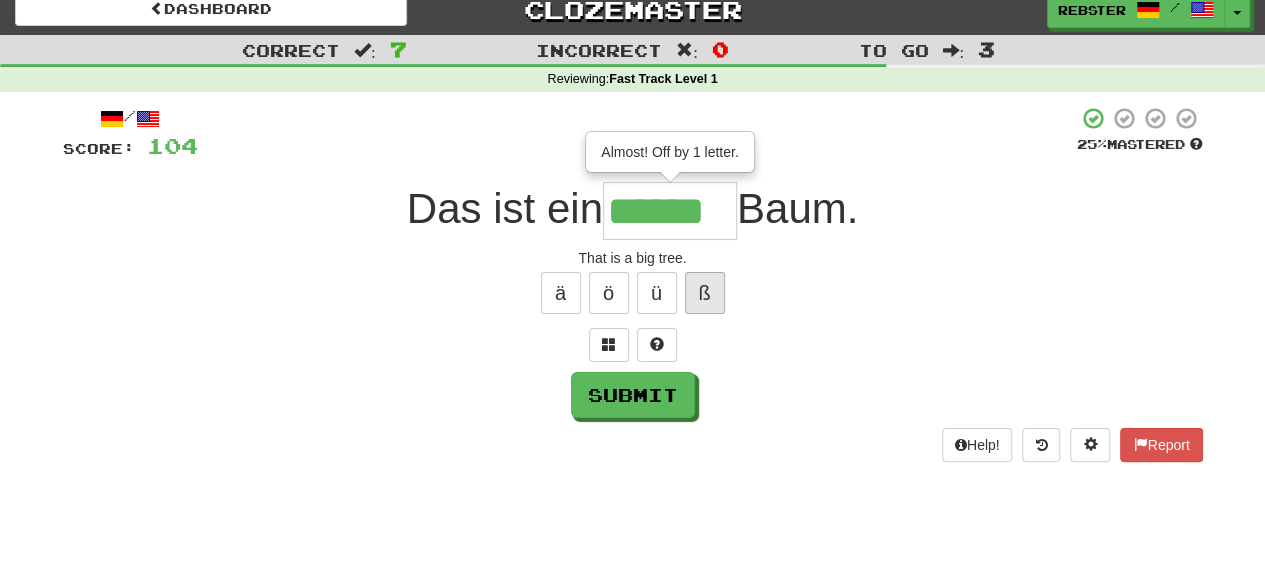 scroll, scrollTop: 0, scrollLeft: 0, axis: both 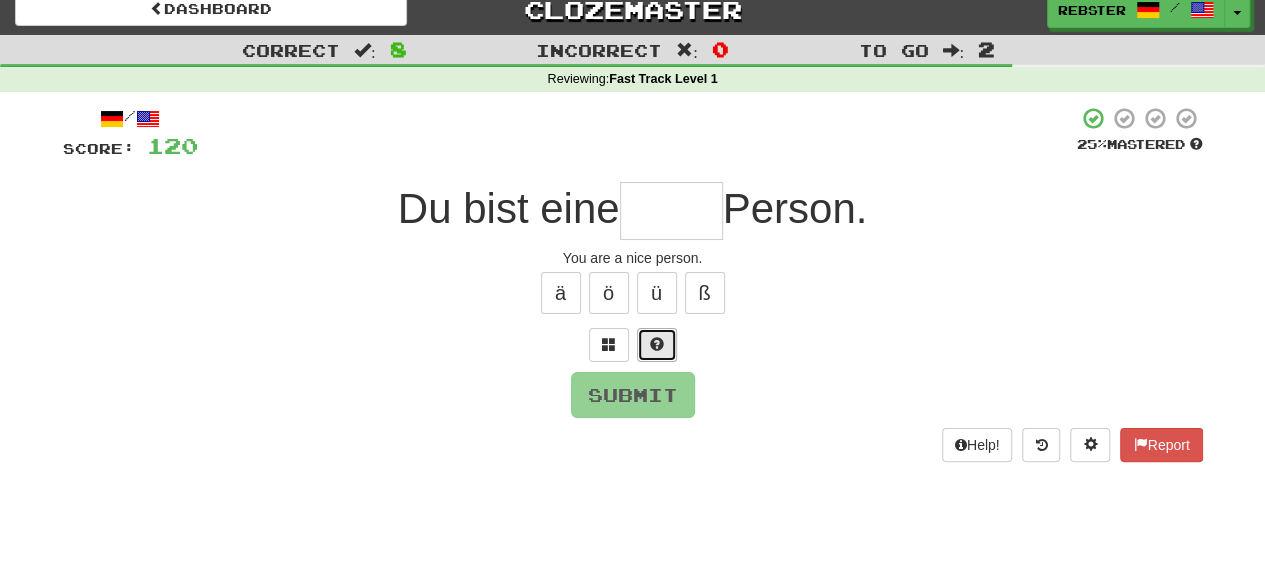 click at bounding box center [657, 345] 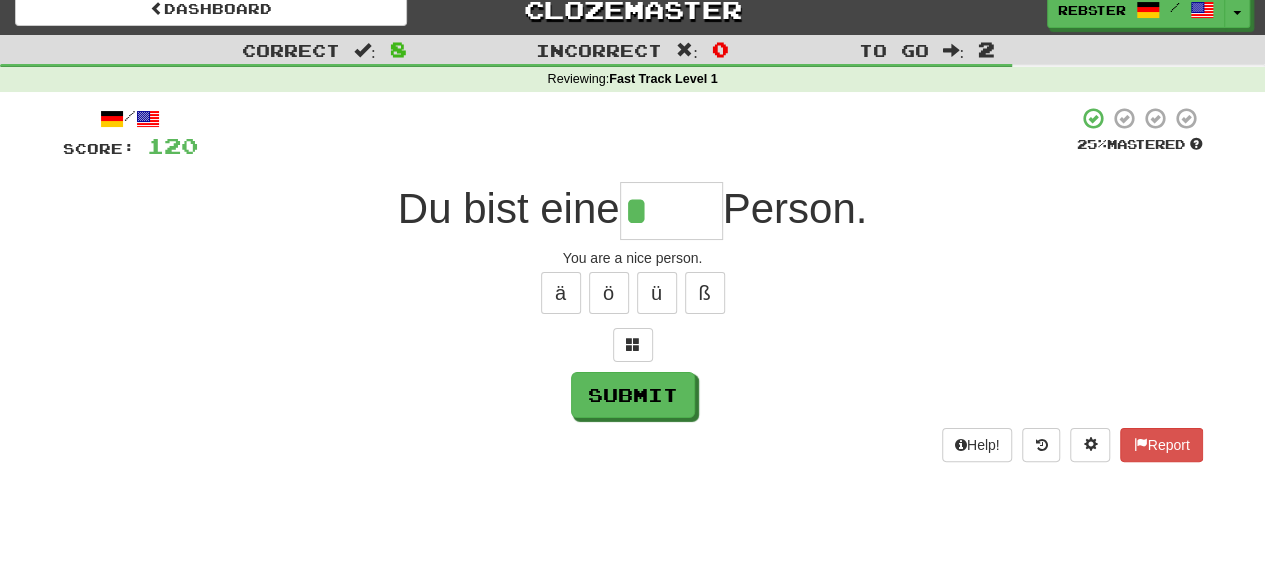 type on "*****" 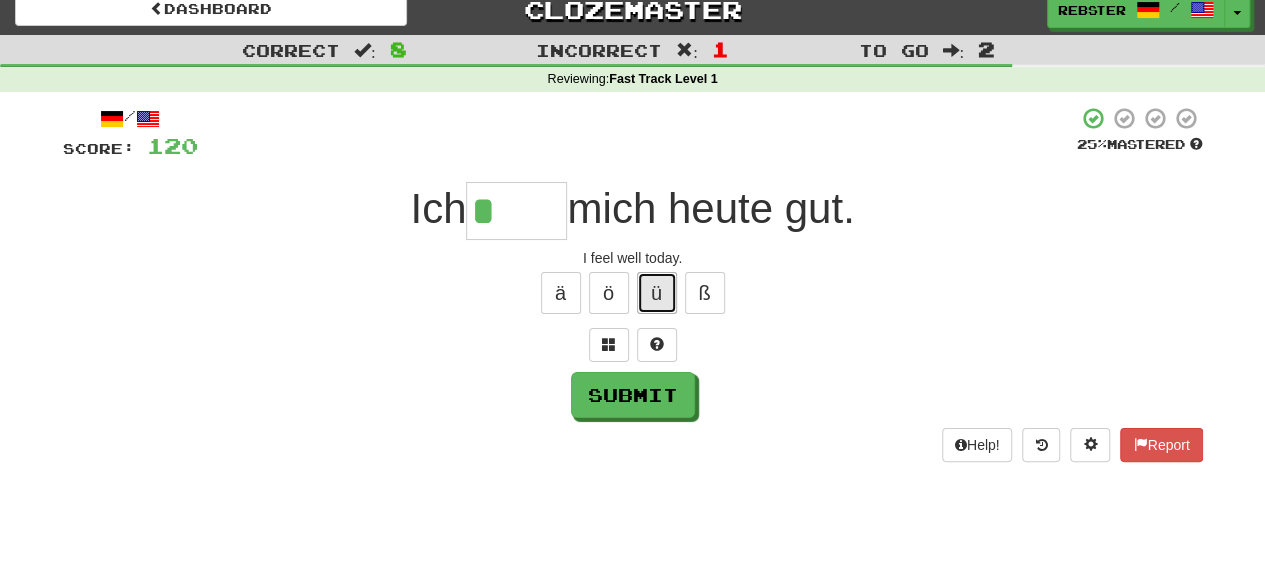 click on "ü" at bounding box center (657, 293) 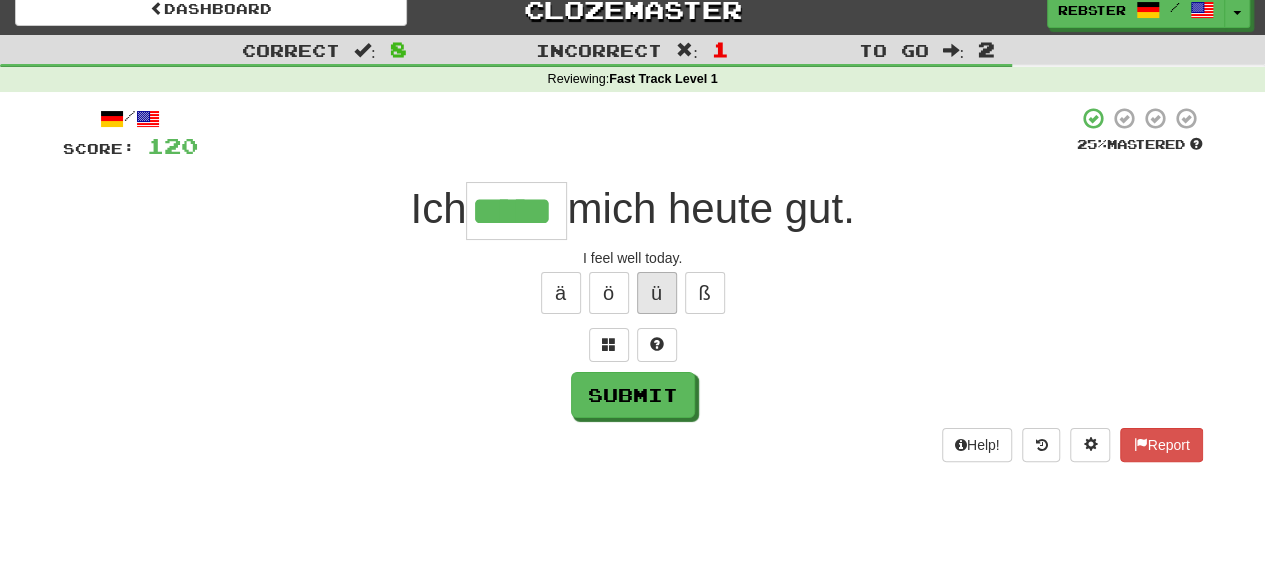 type on "*****" 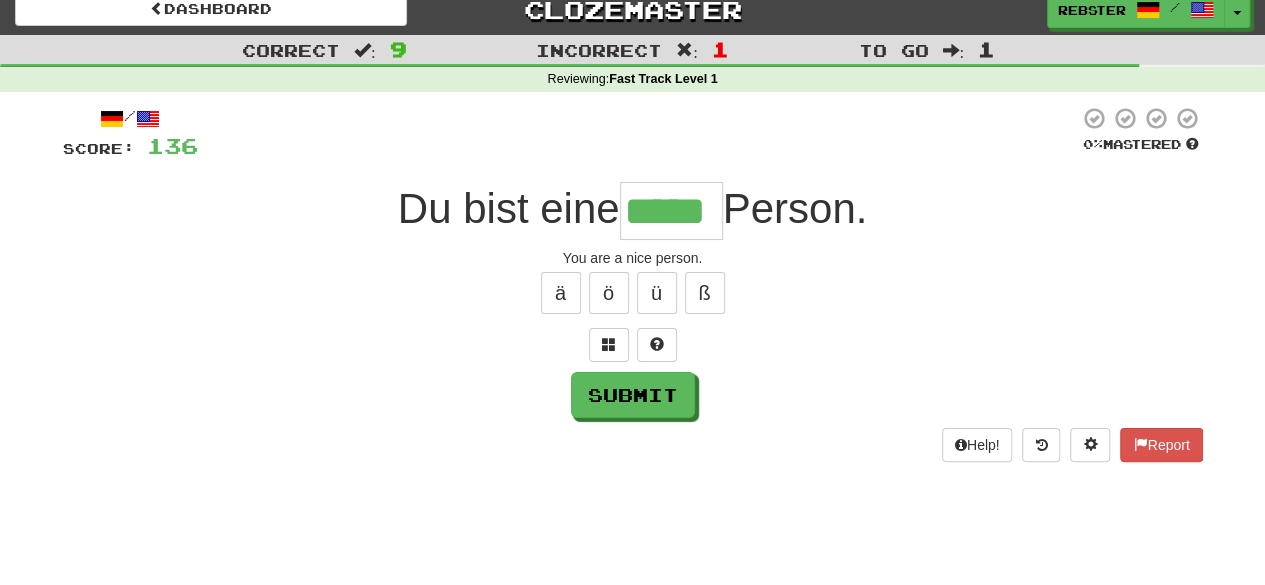 type on "*****" 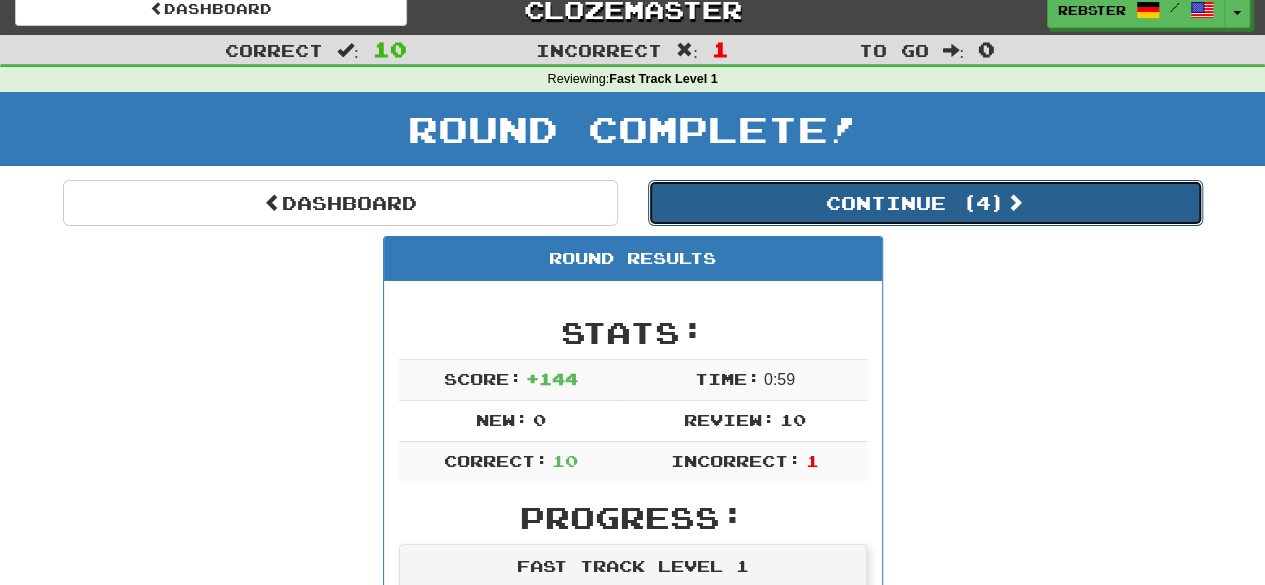 click on "Continue ( 4 )" at bounding box center [925, 203] 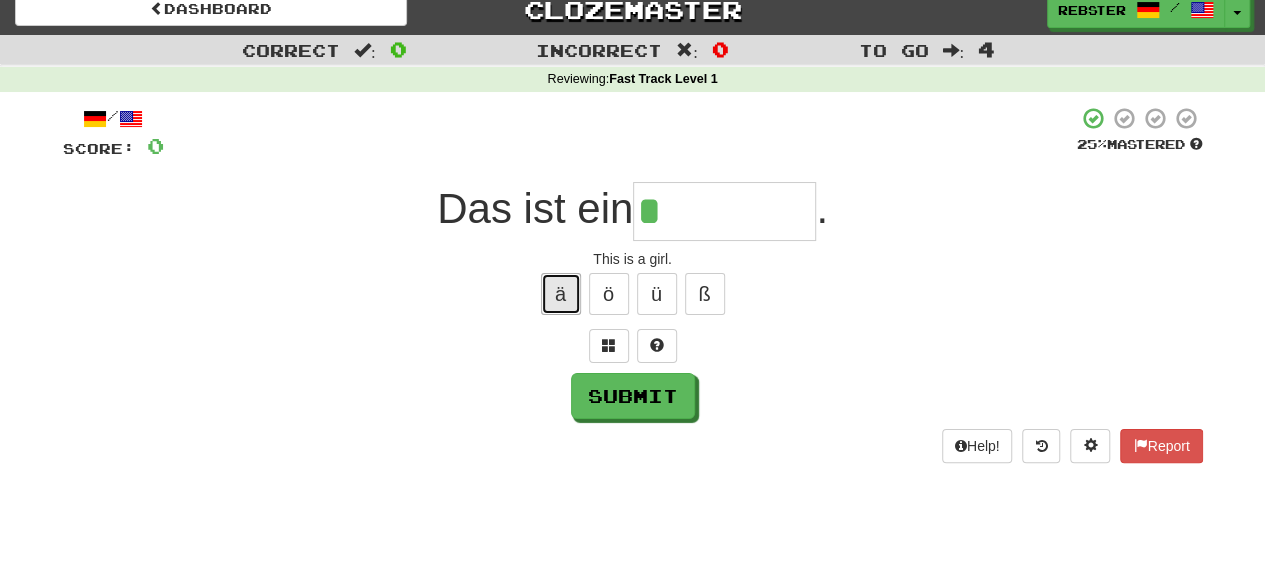 click on "ä" at bounding box center [561, 294] 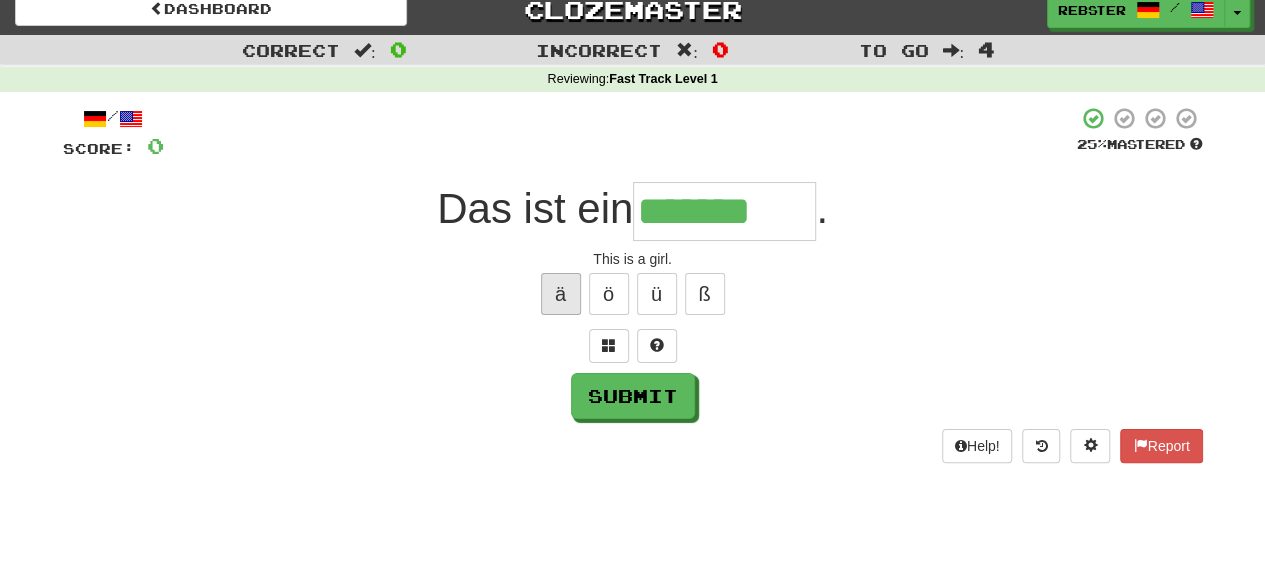 type on "*******" 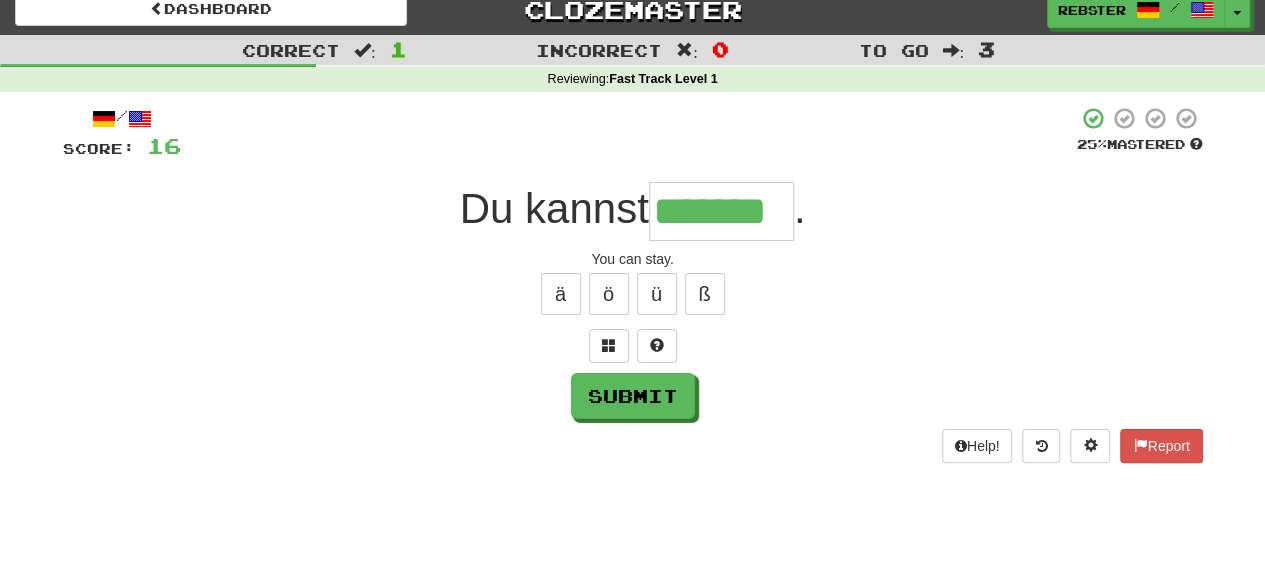 type on "*******" 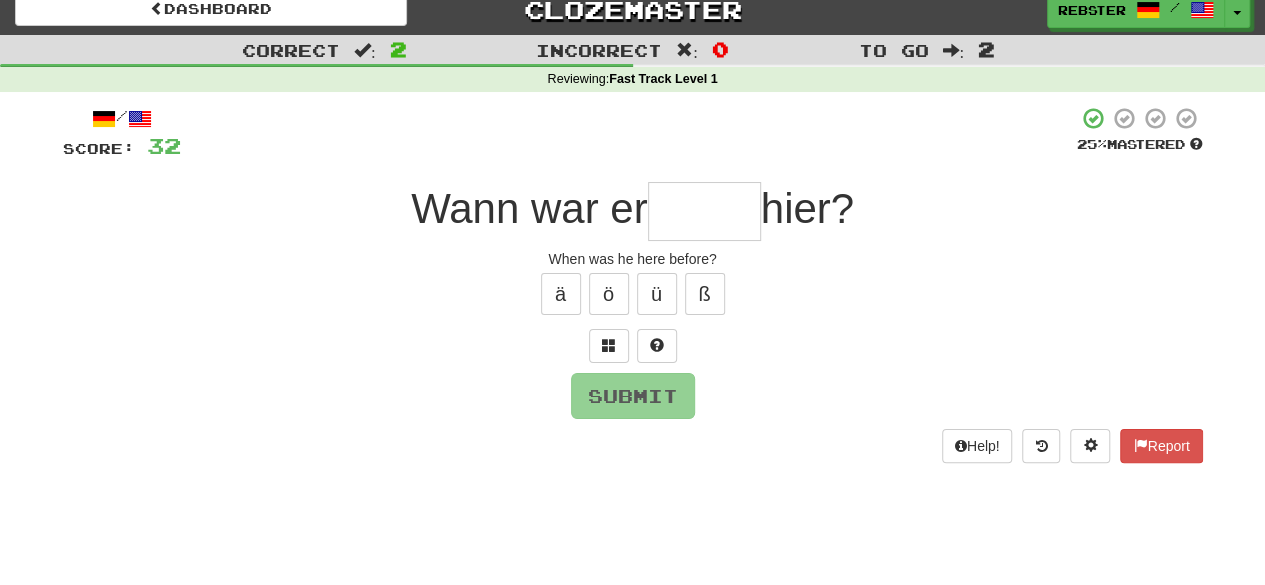 type on "*" 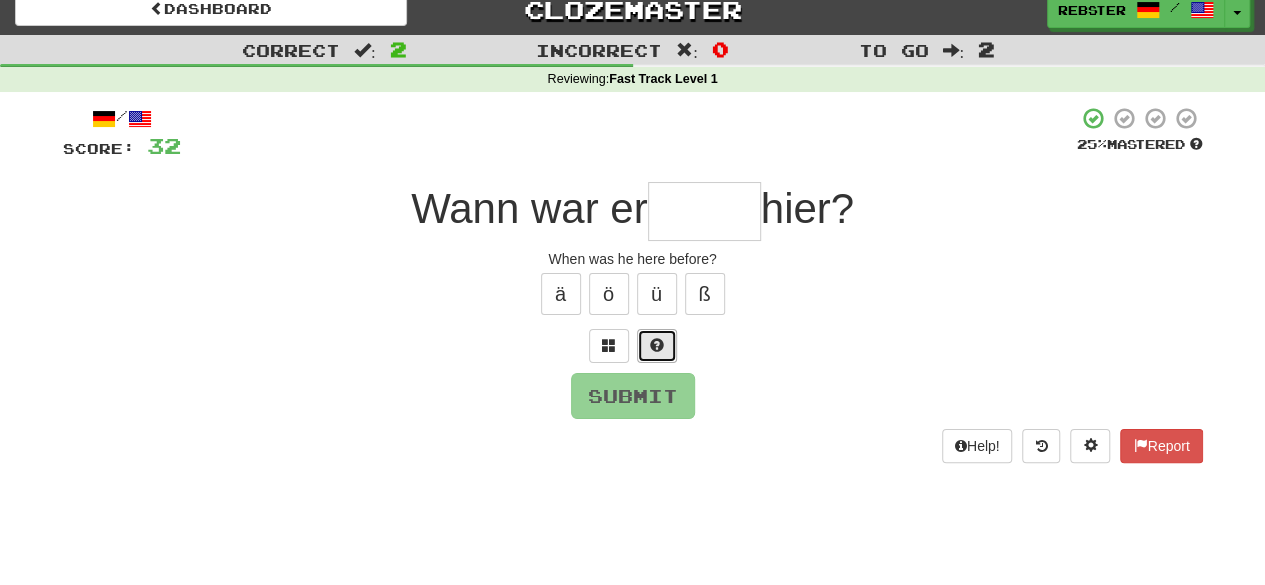 click at bounding box center [657, 345] 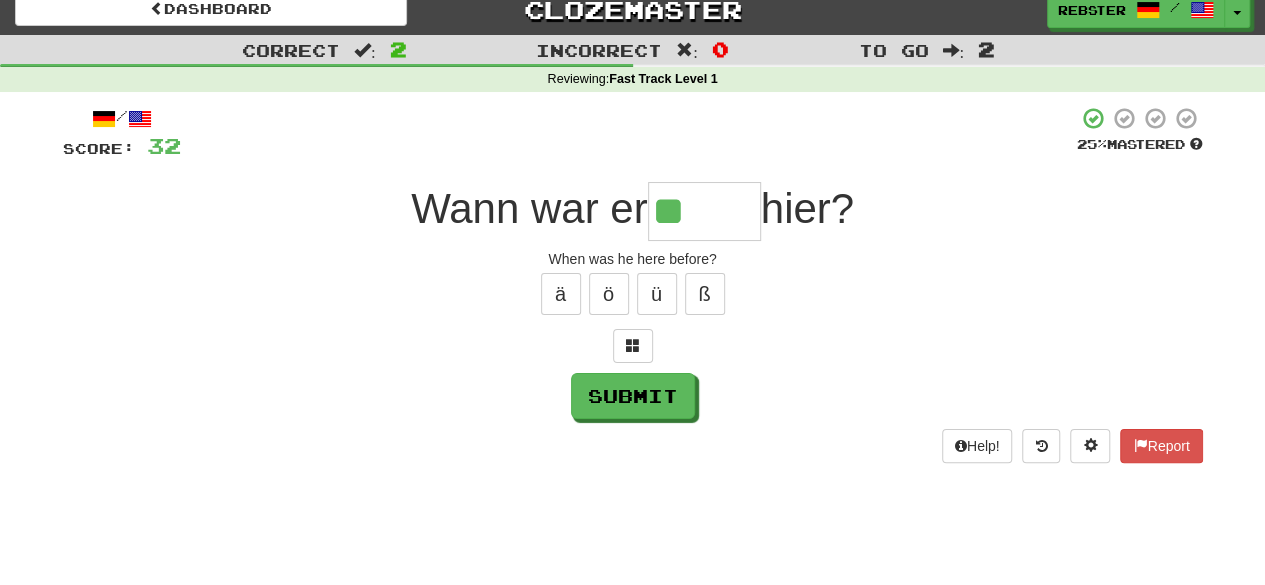 type on "*****" 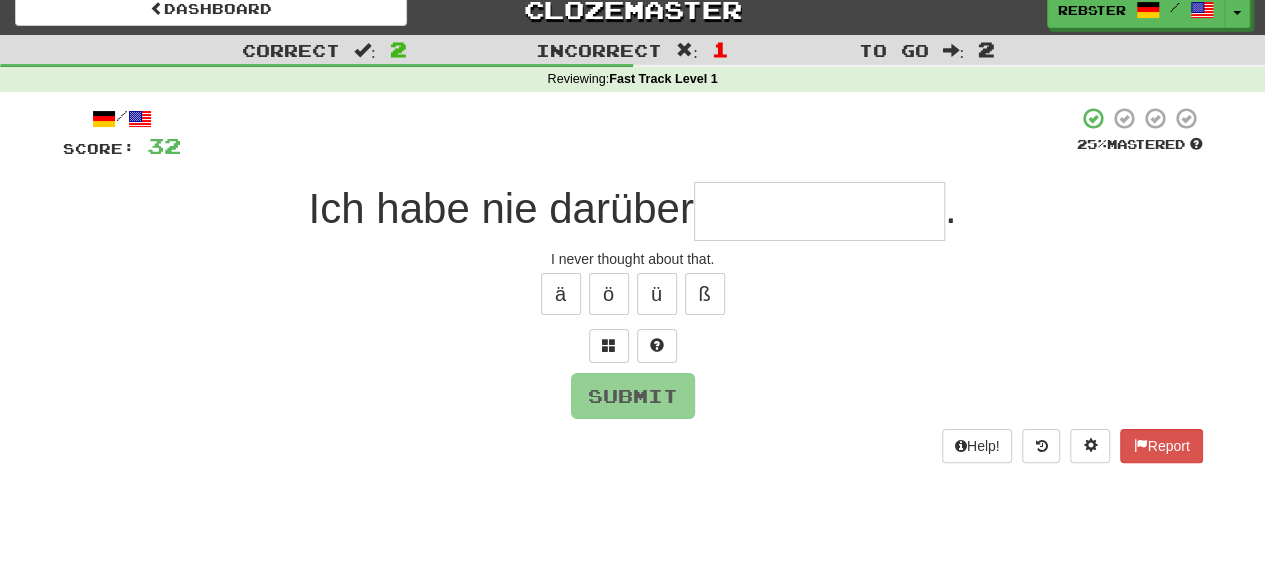 type on "**********" 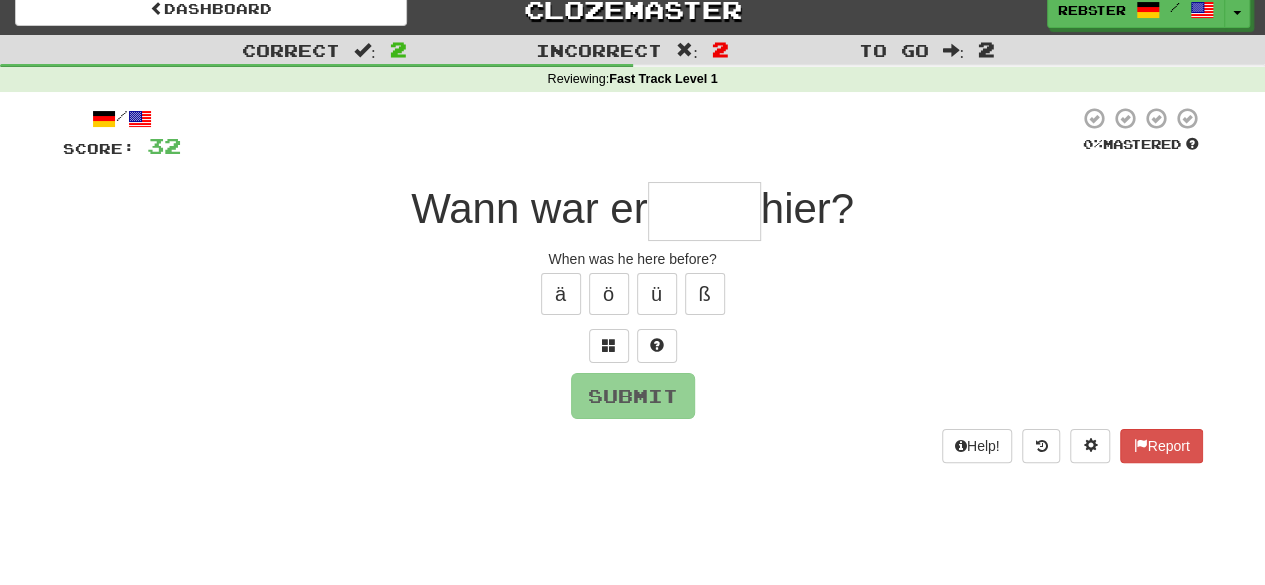 type on "*" 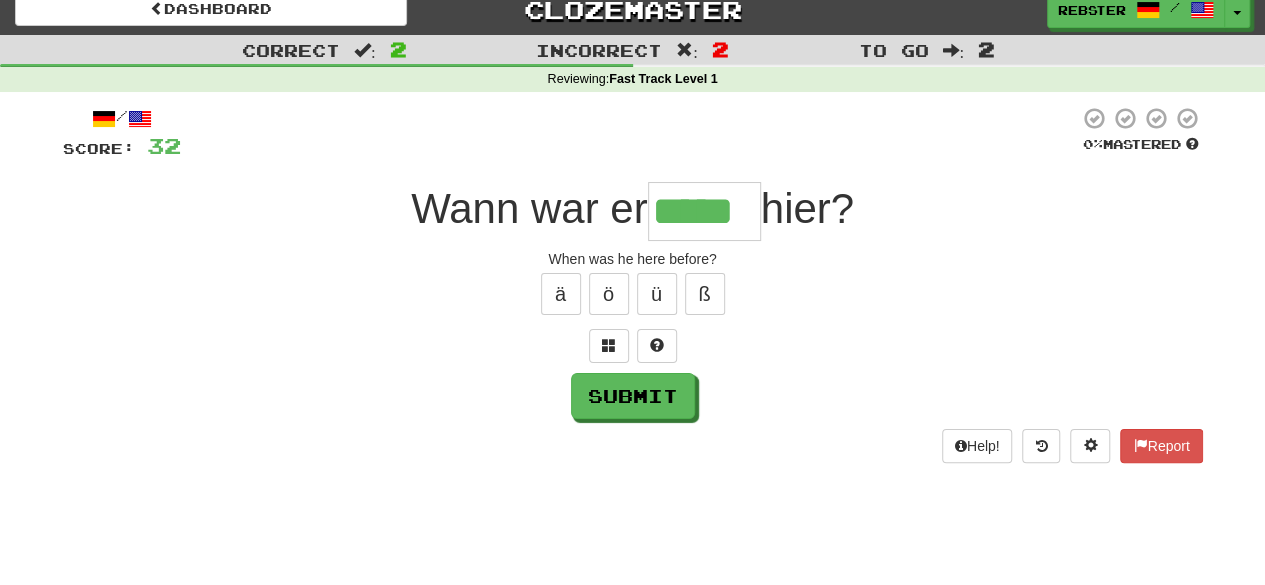 type on "*****" 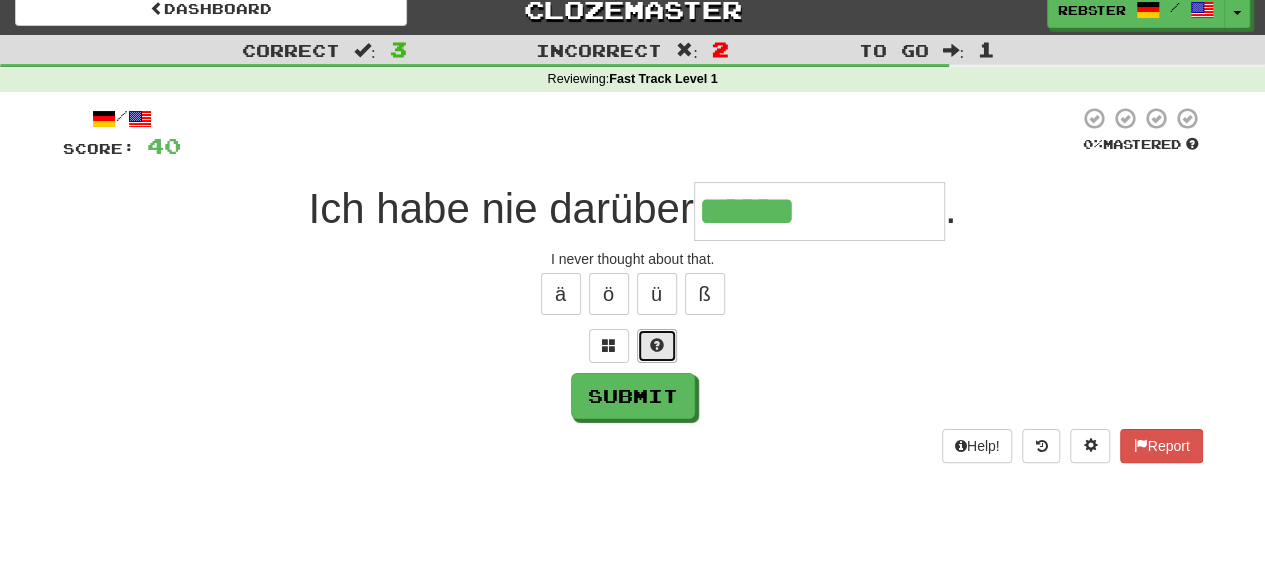 click at bounding box center [657, 346] 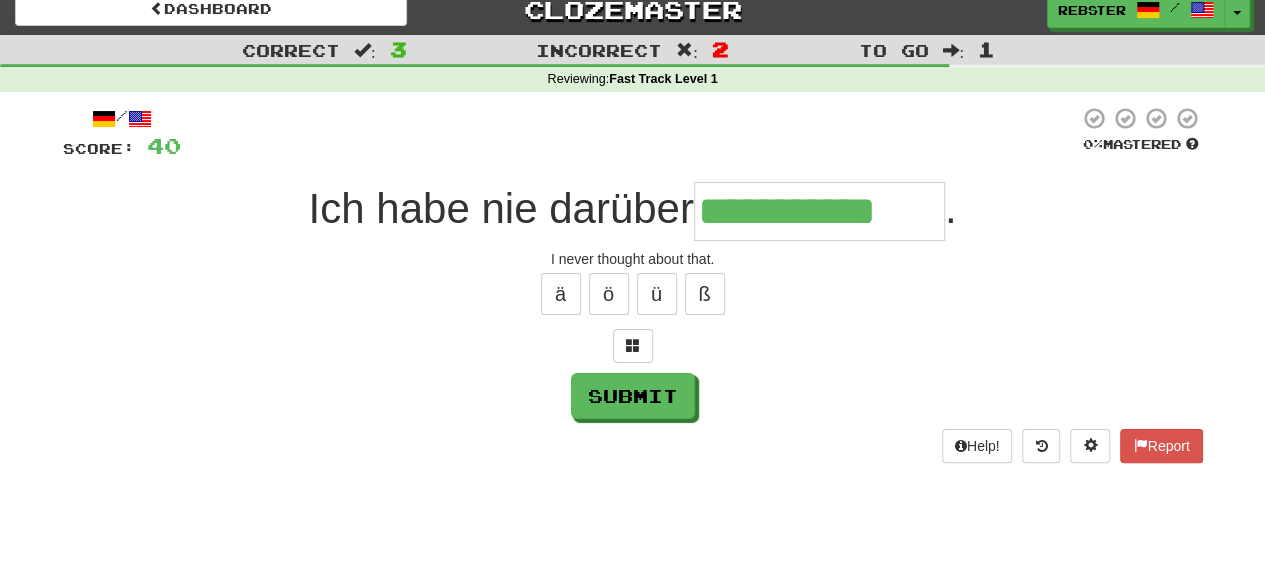 type on "**********" 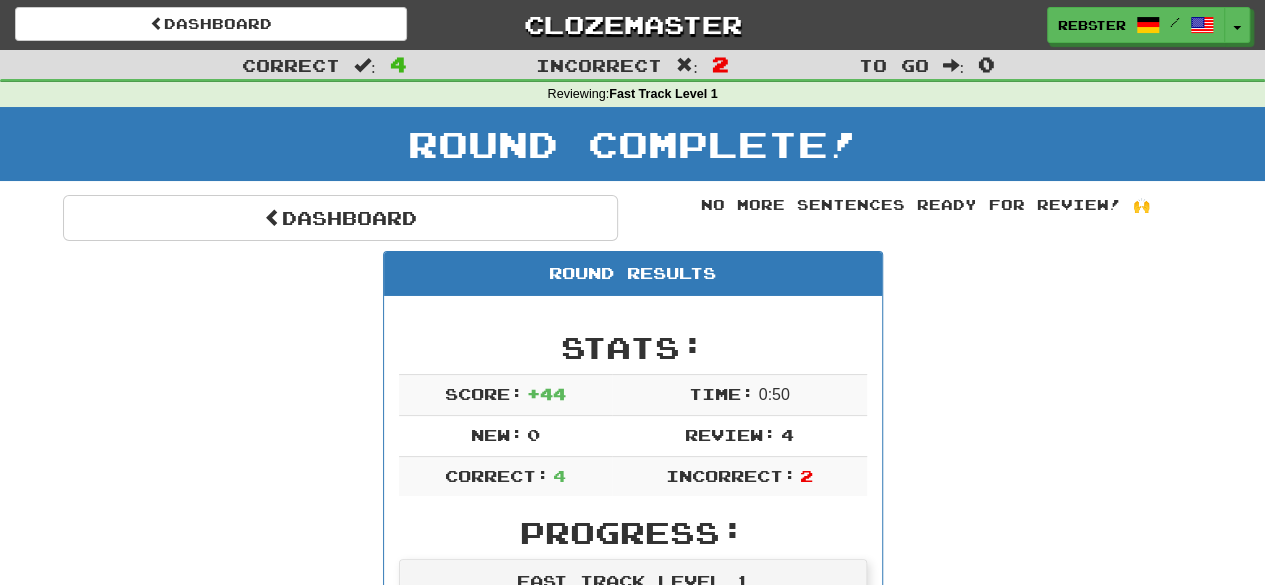 scroll, scrollTop: 0, scrollLeft: 0, axis: both 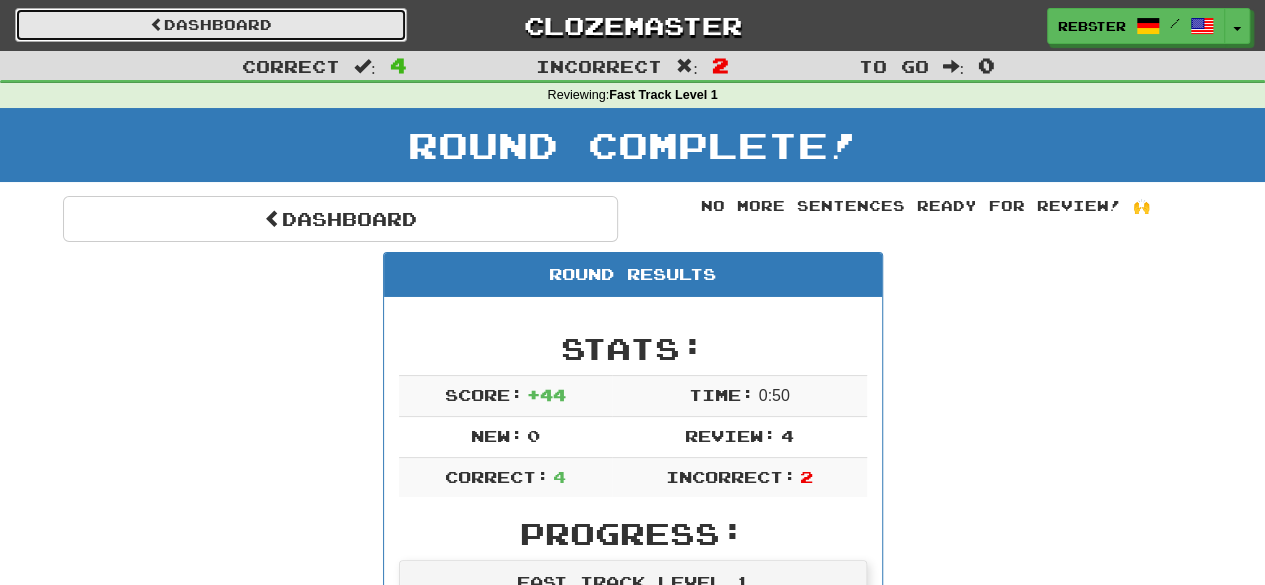 click on "Dashboard" at bounding box center [211, 25] 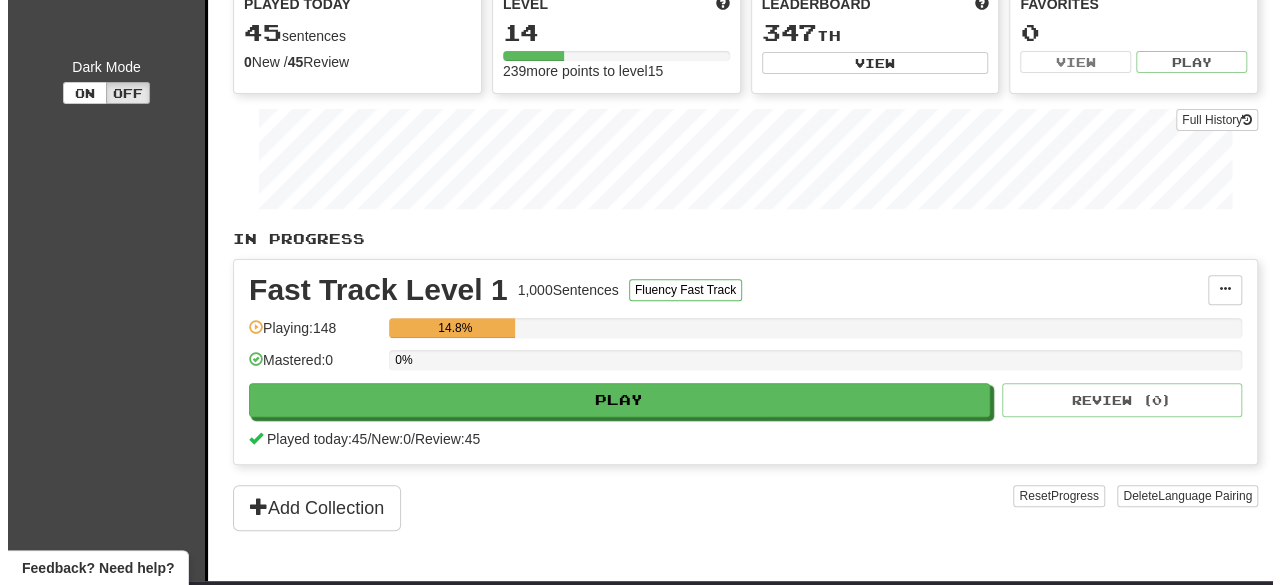 scroll, scrollTop: 206, scrollLeft: 0, axis: vertical 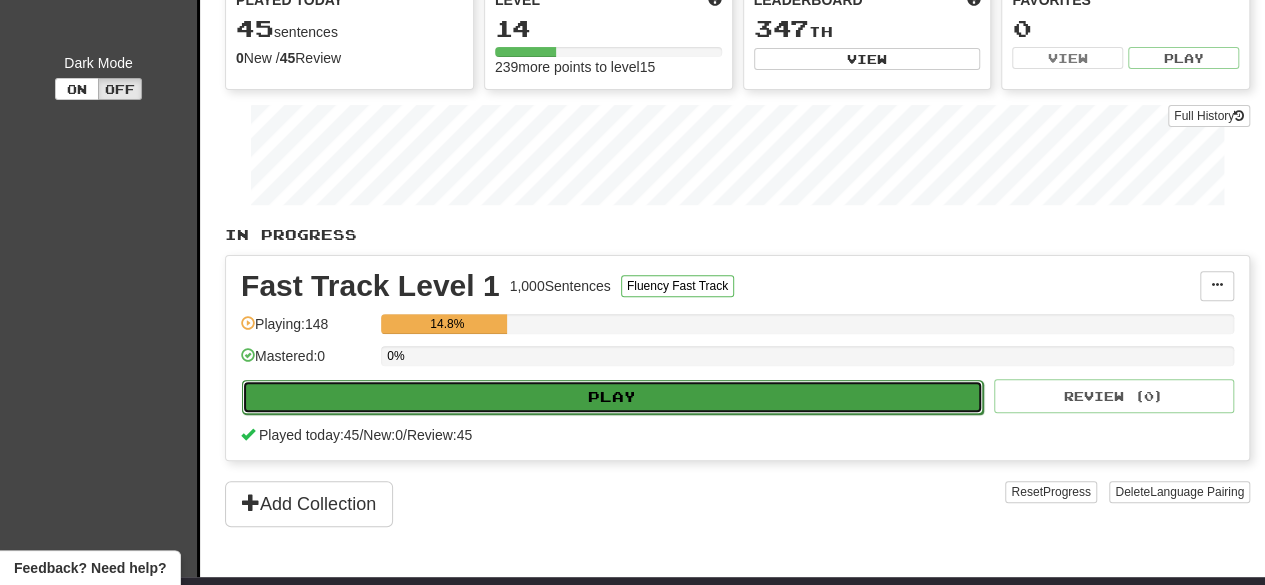 click on "Play" at bounding box center (612, 397) 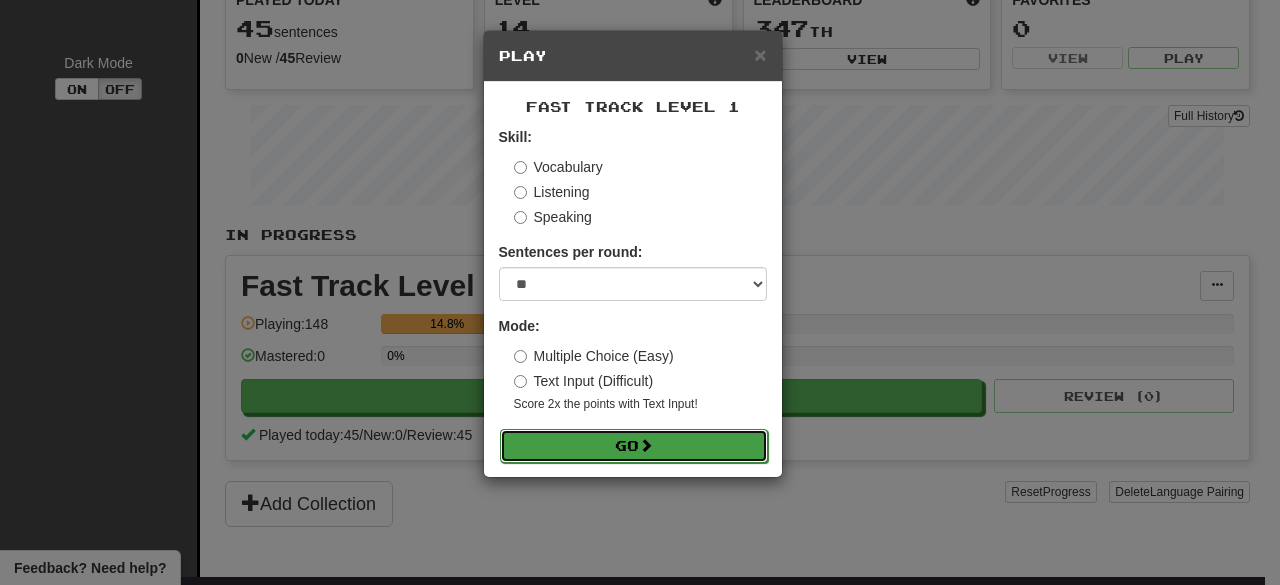 click on "Go" at bounding box center [634, 446] 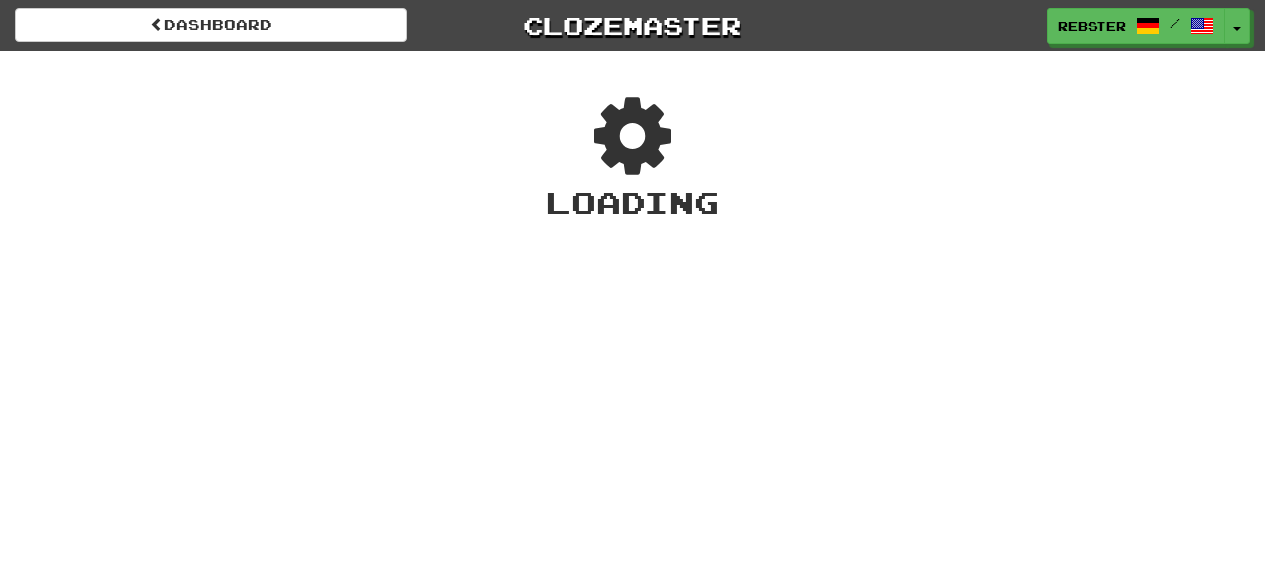 scroll, scrollTop: 0, scrollLeft: 0, axis: both 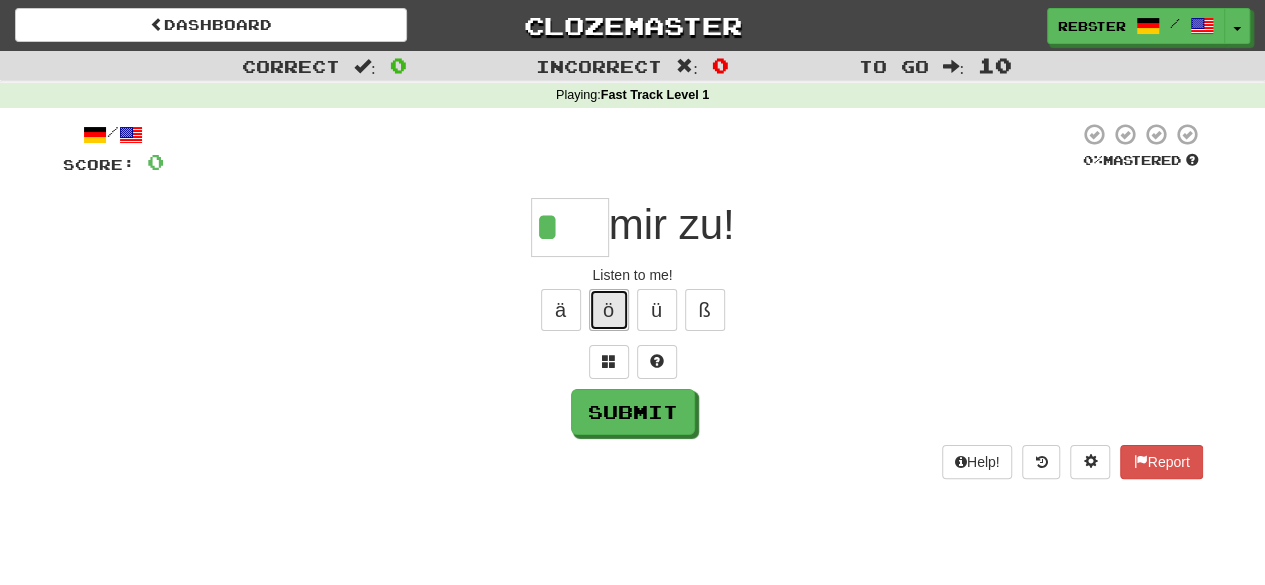 click on "ö" at bounding box center [609, 310] 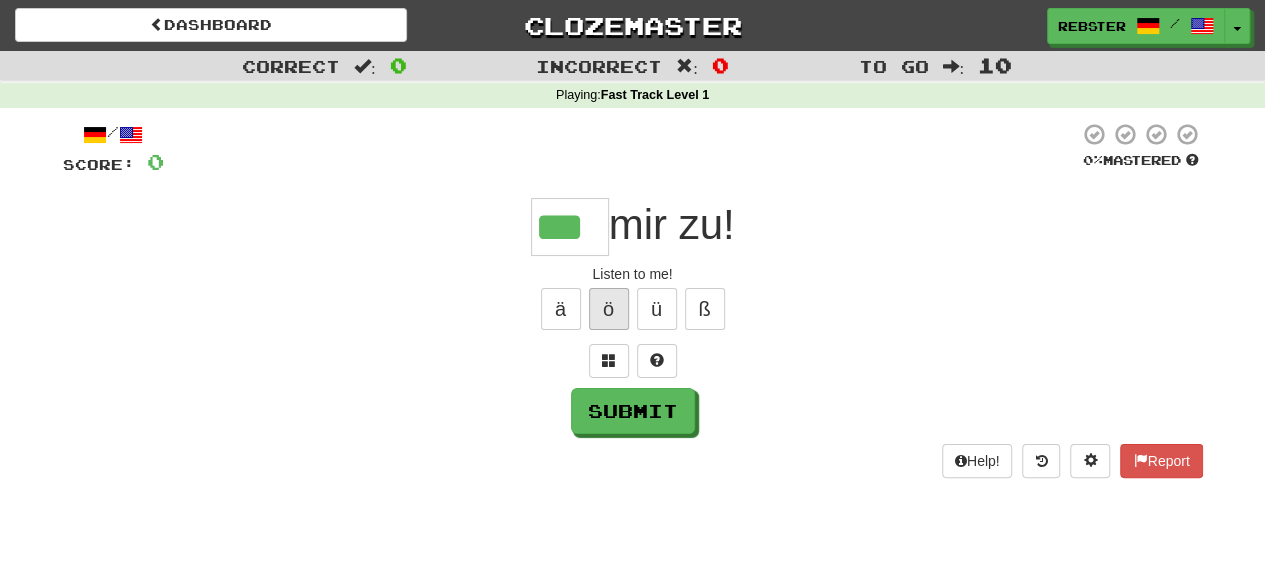 scroll, scrollTop: 0, scrollLeft: 0, axis: both 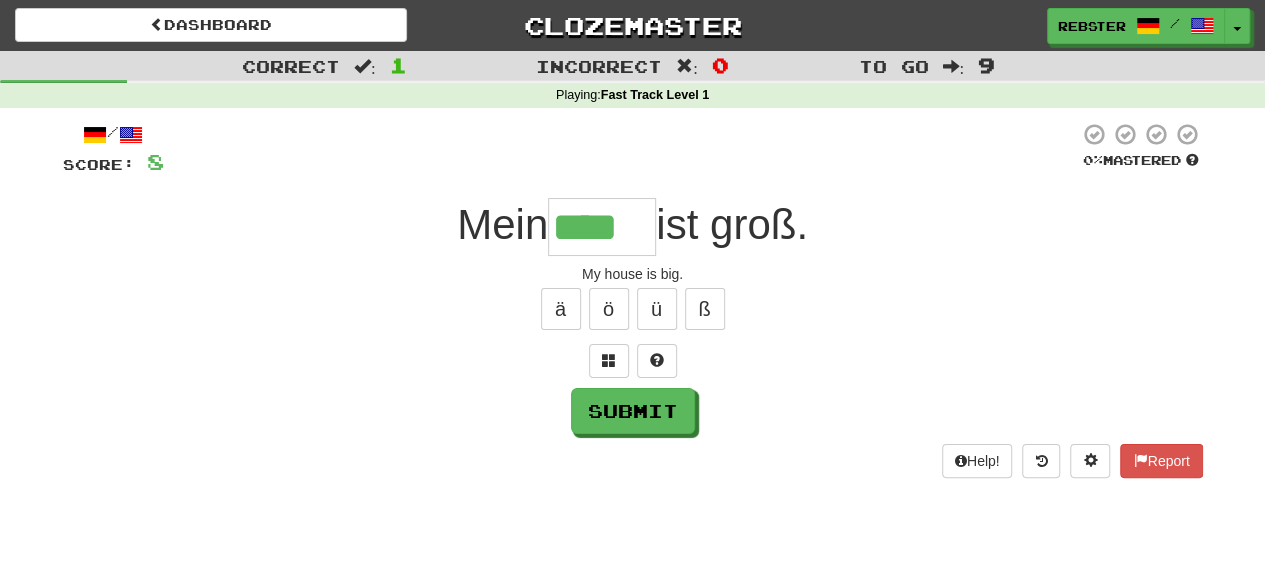 type on "****" 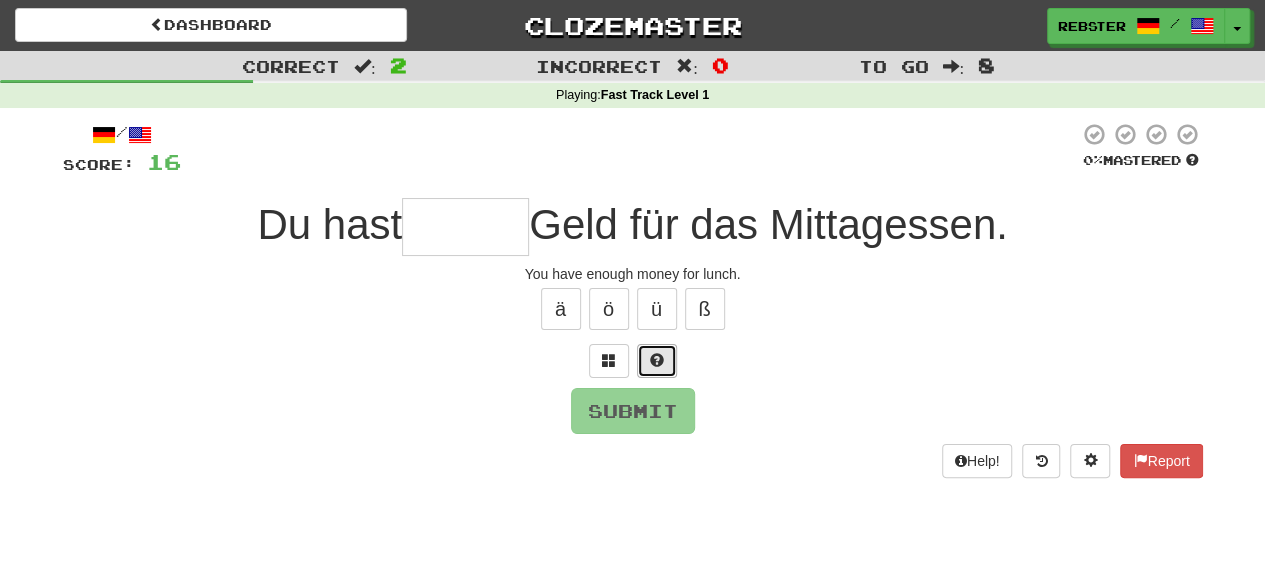 click at bounding box center (657, 361) 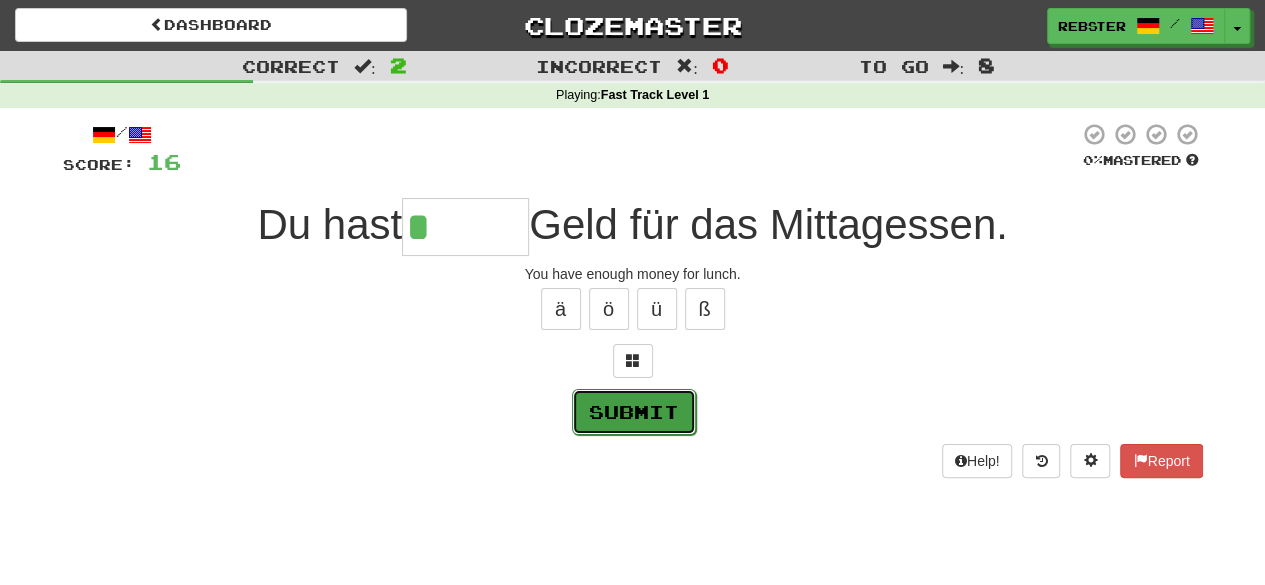 click on "Submit" at bounding box center (634, 412) 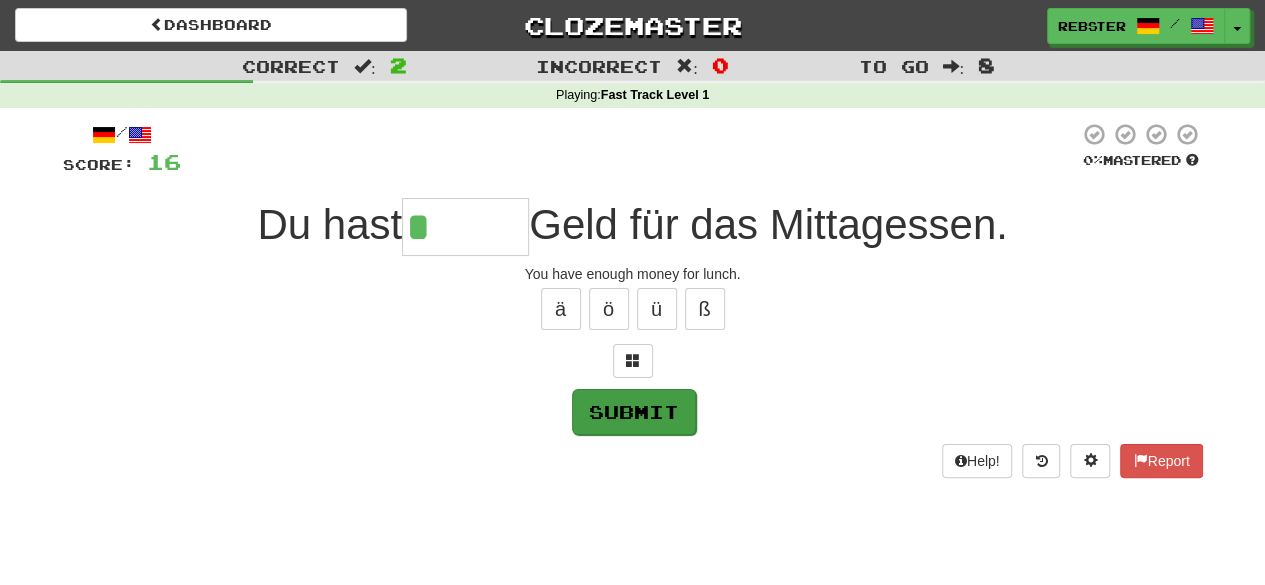 type on "*****" 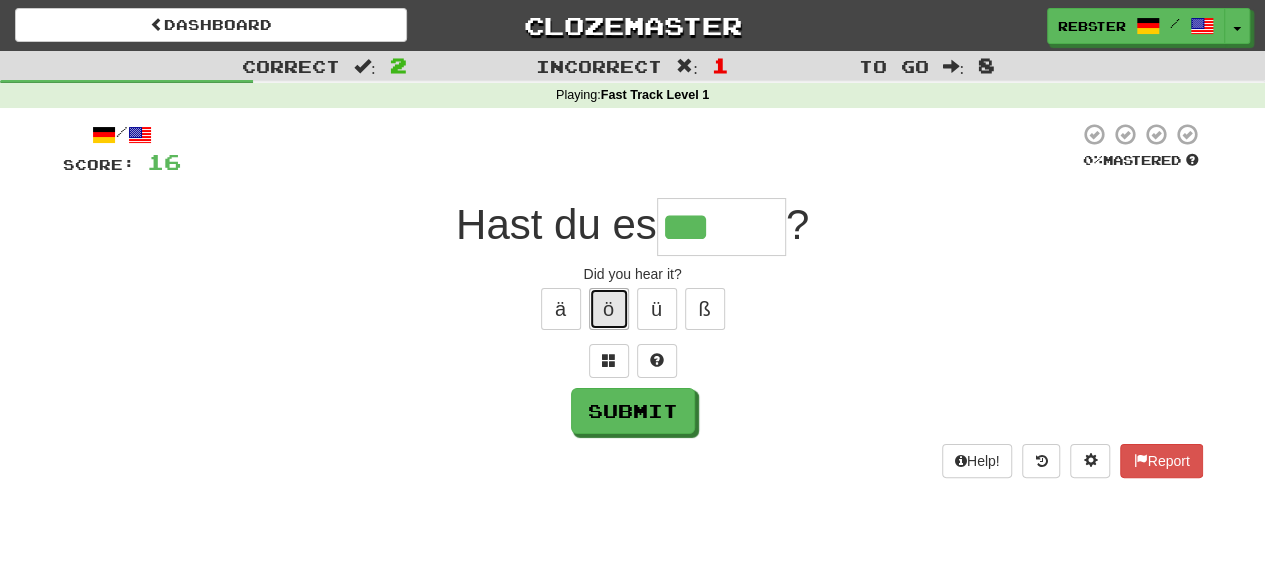 click on "ö" at bounding box center [609, 309] 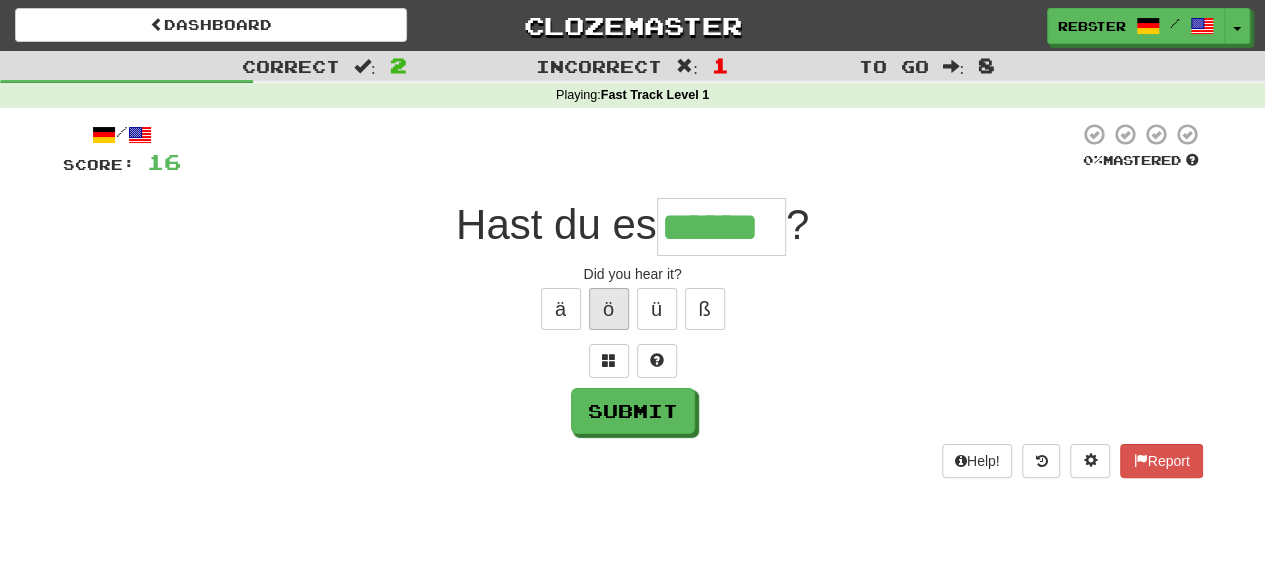 type on "******" 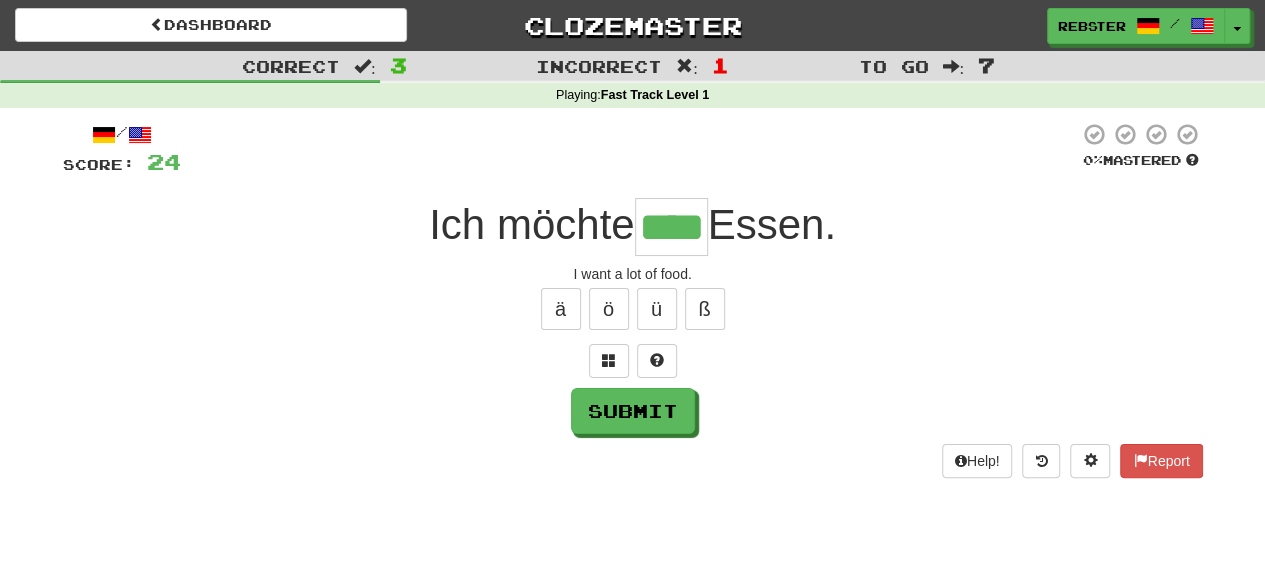 type on "****" 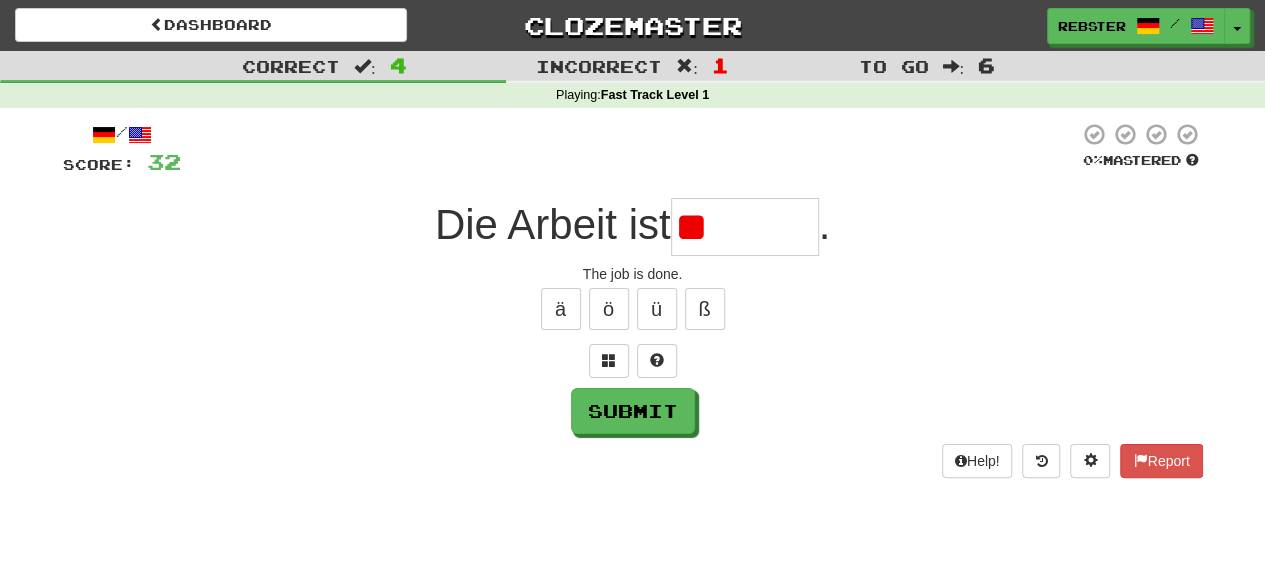 type on "*" 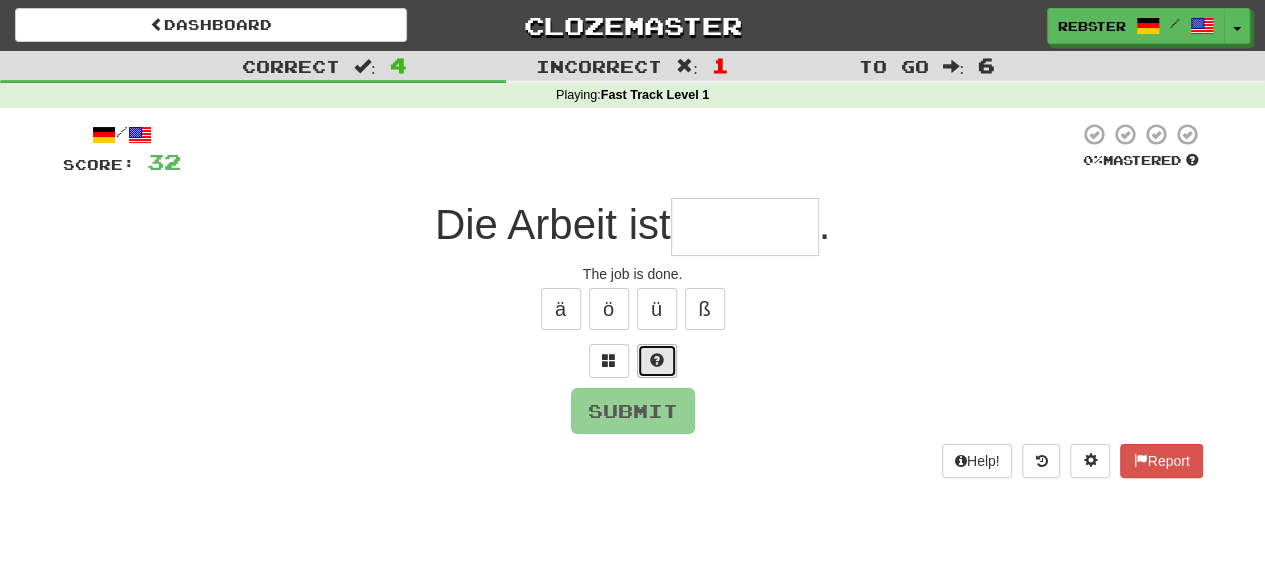 click at bounding box center (657, 361) 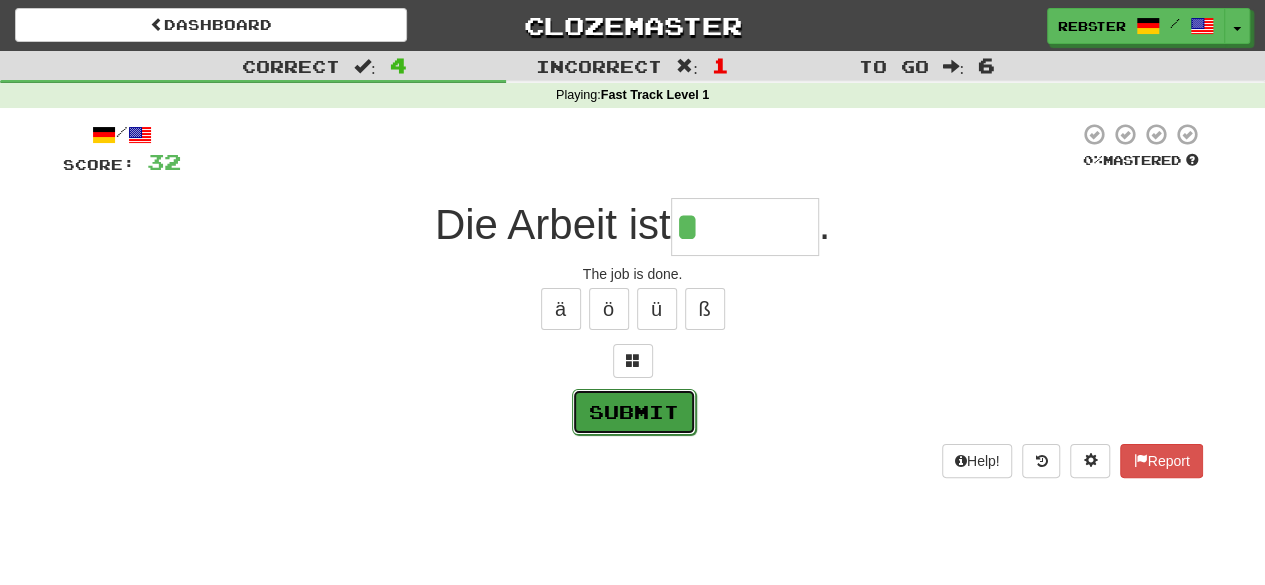 click on "Submit" at bounding box center (634, 412) 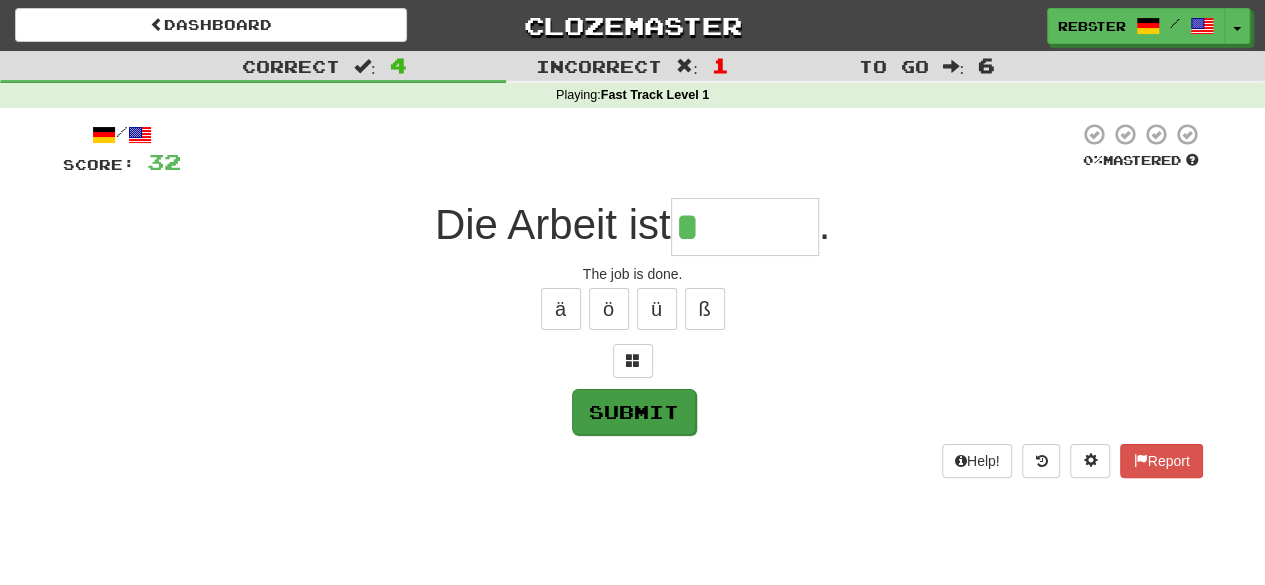 type on "********" 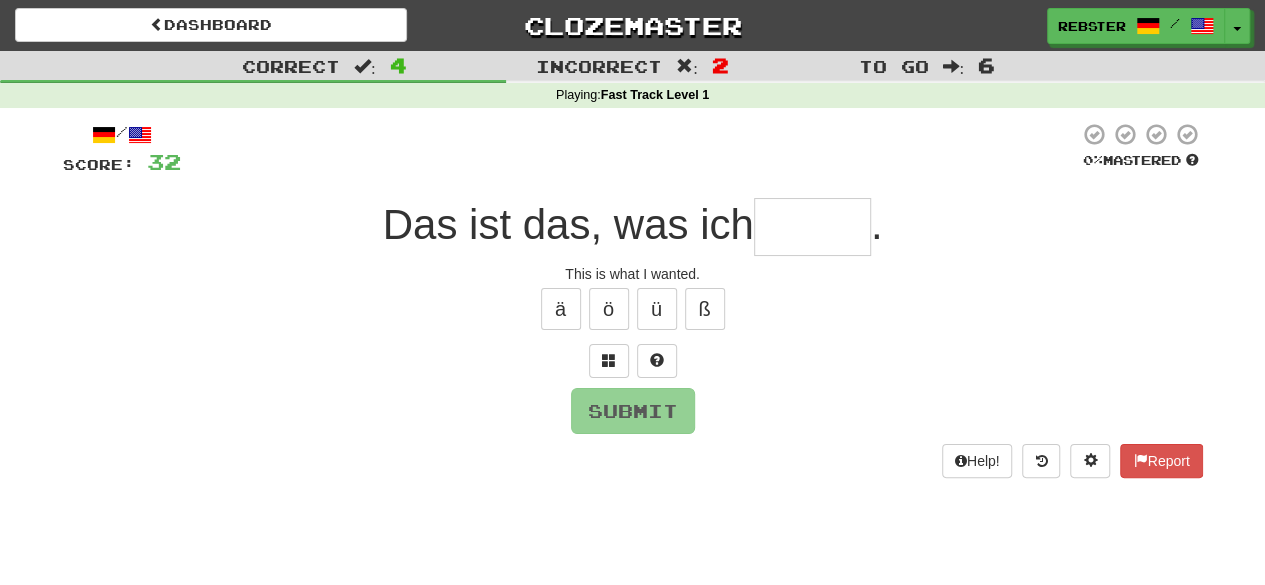 type on "*" 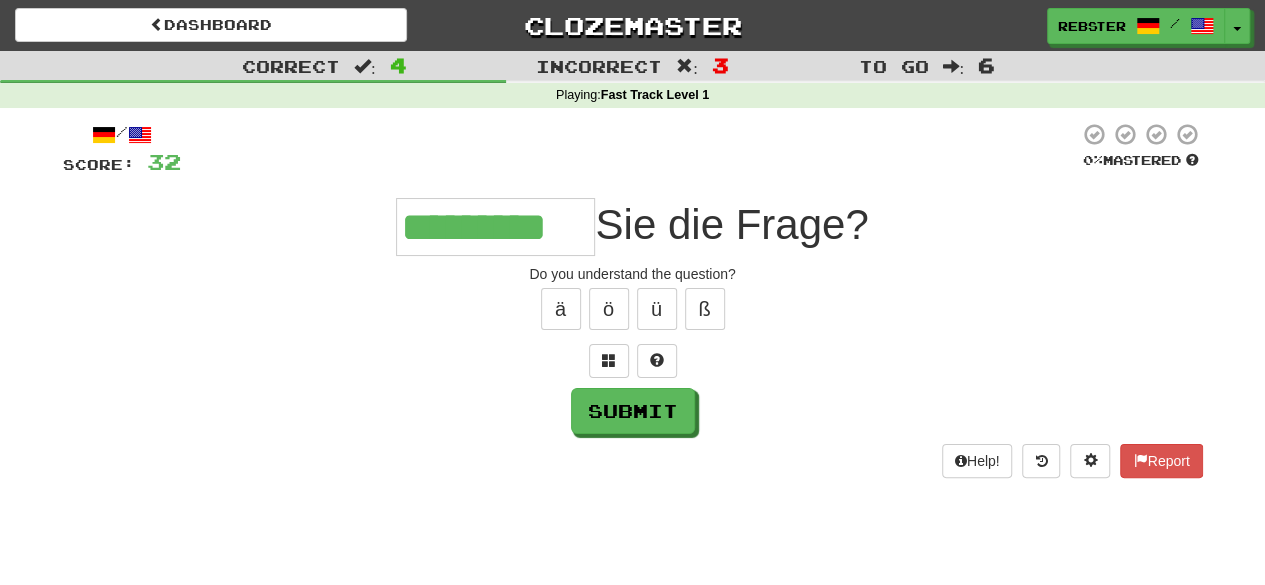 type on "*********" 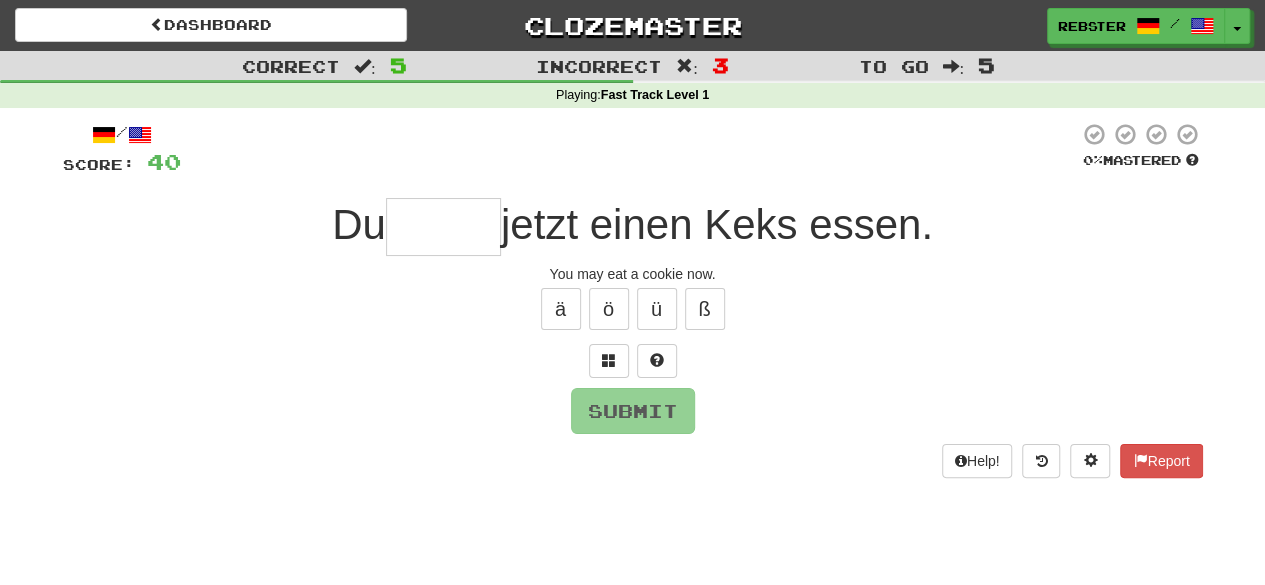 type on "*" 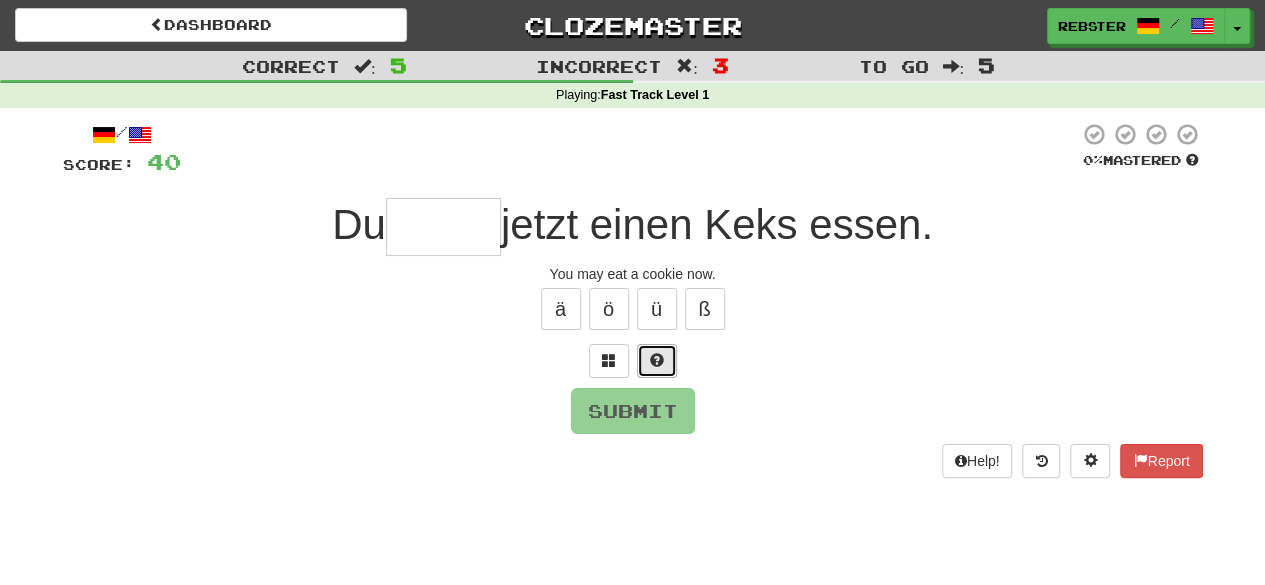 click at bounding box center (657, 360) 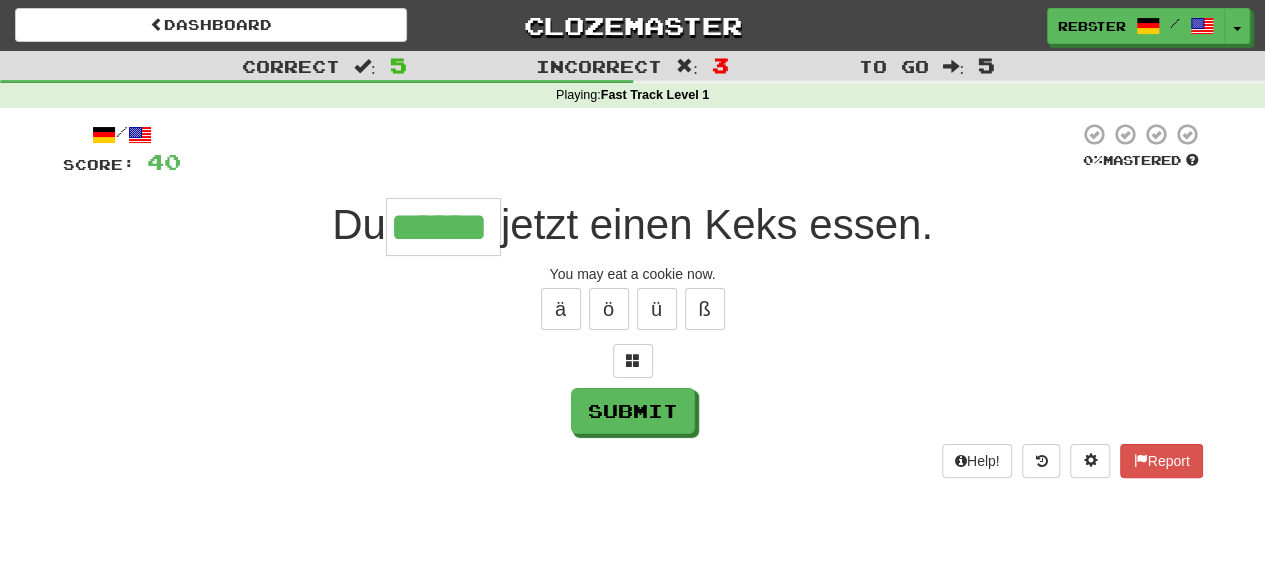 type on "******" 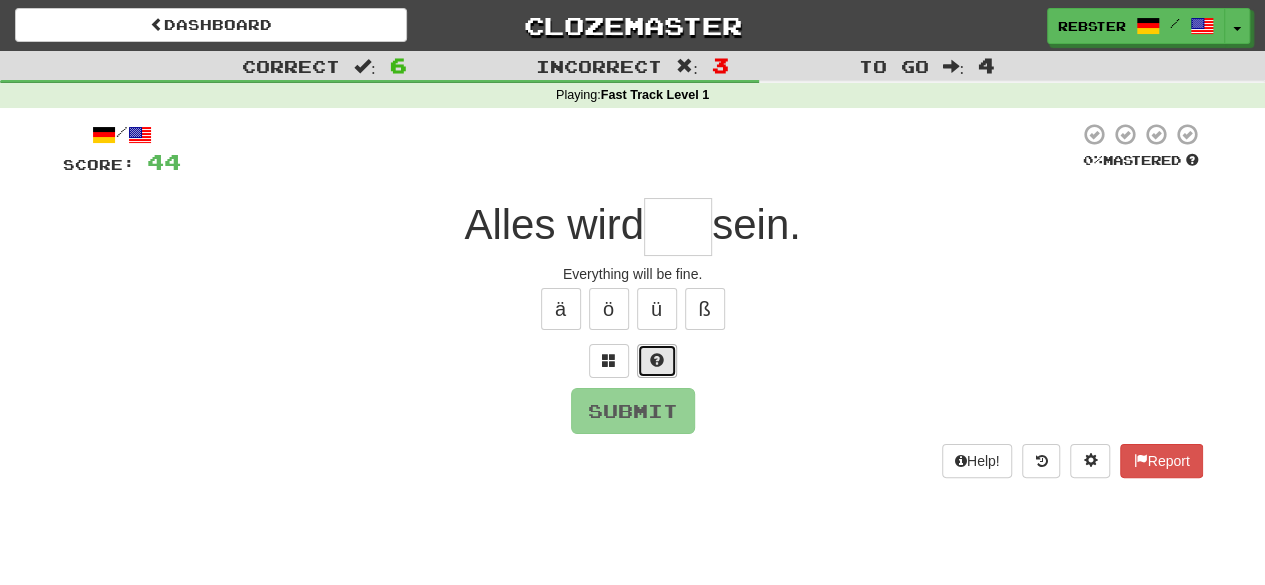 click at bounding box center (657, 360) 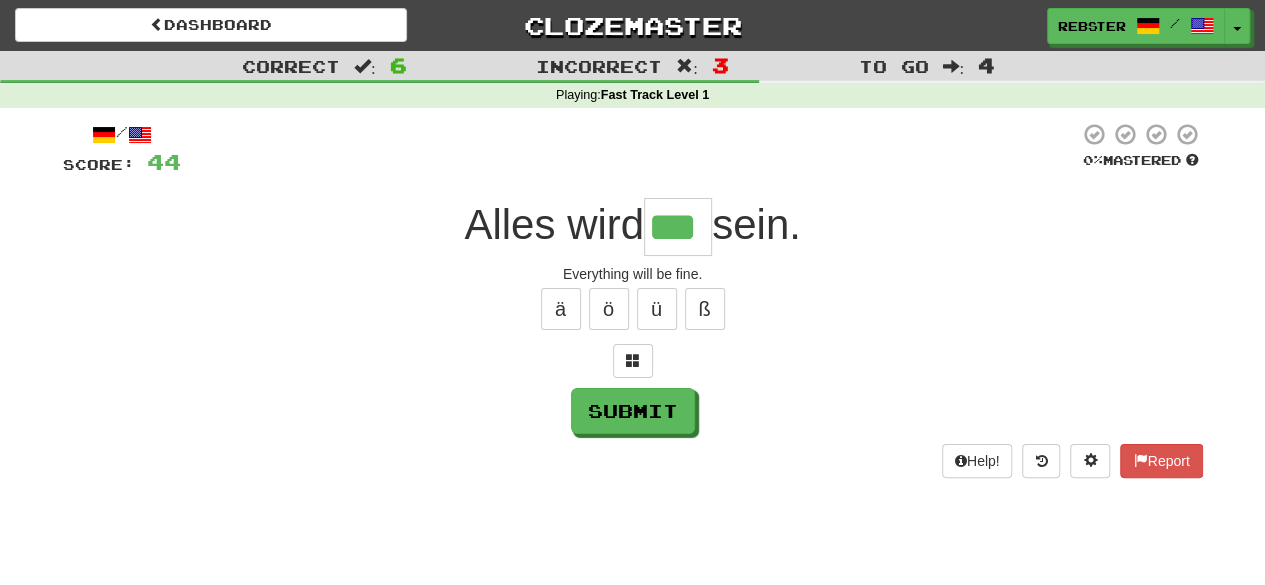 type on "***" 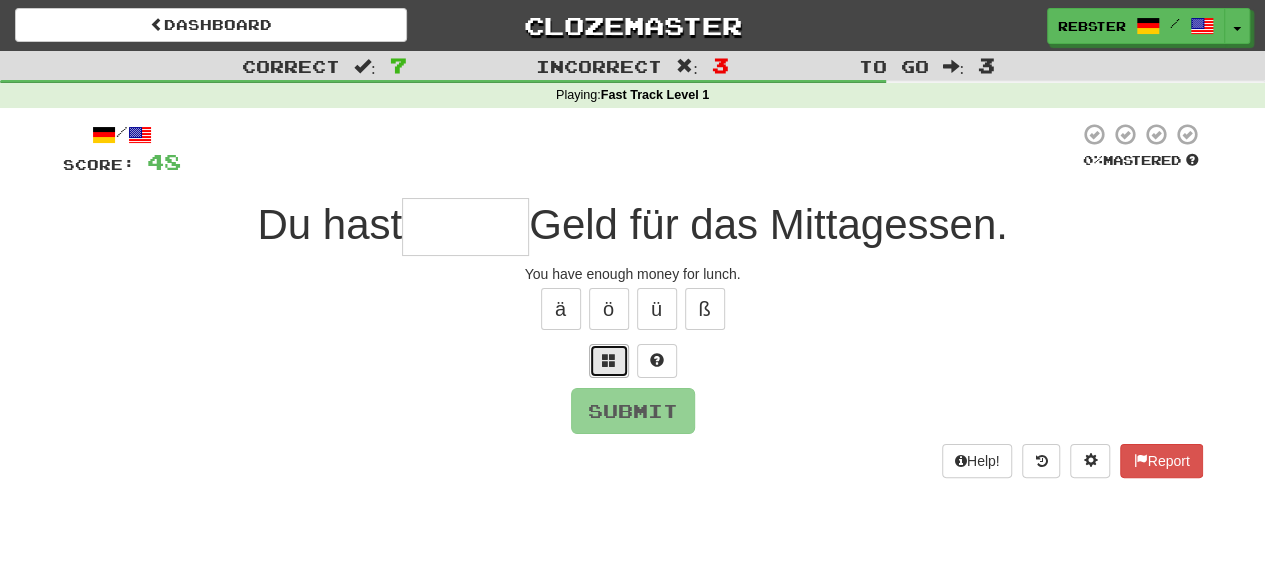click at bounding box center [609, 360] 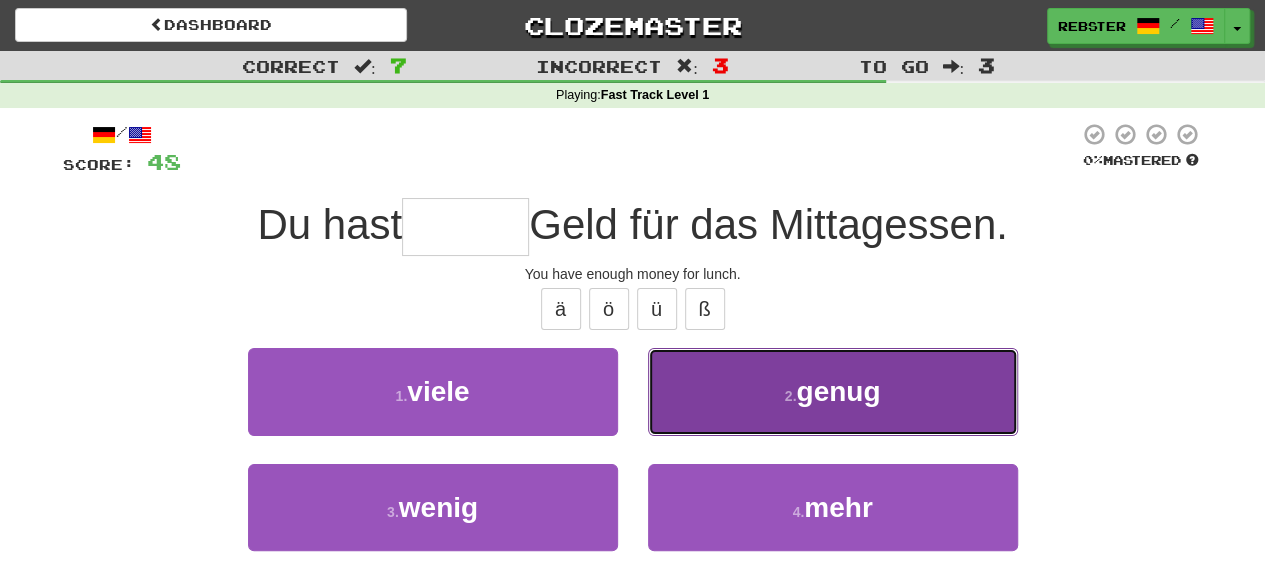 click on "2 .  genug" at bounding box center [833, 391] 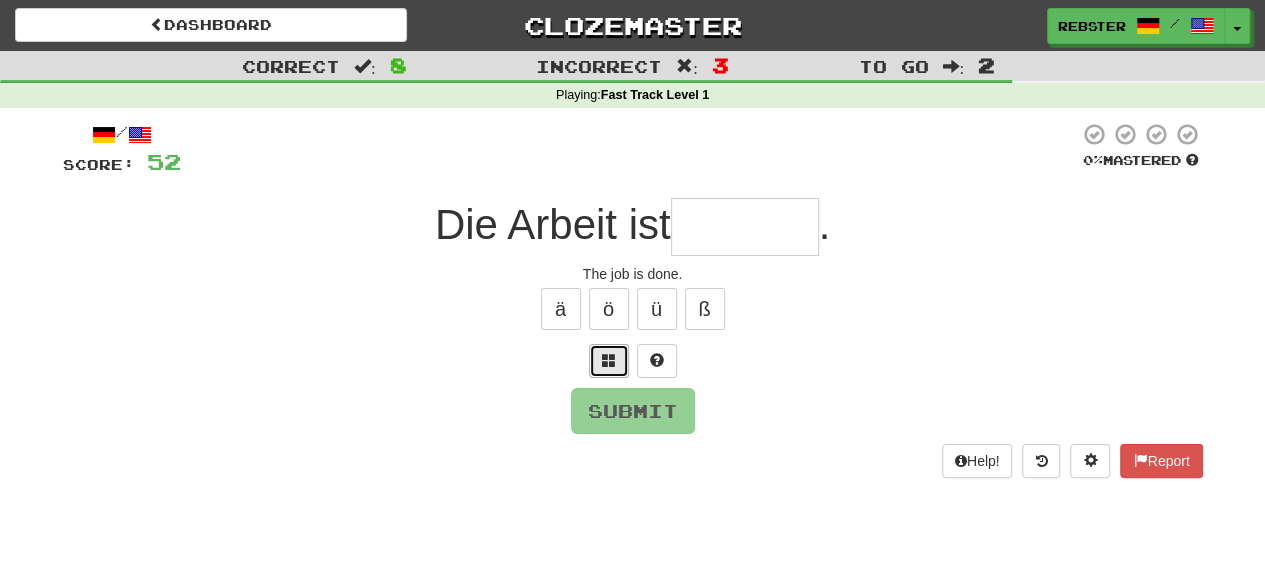 click at bounding box center (609, 360) 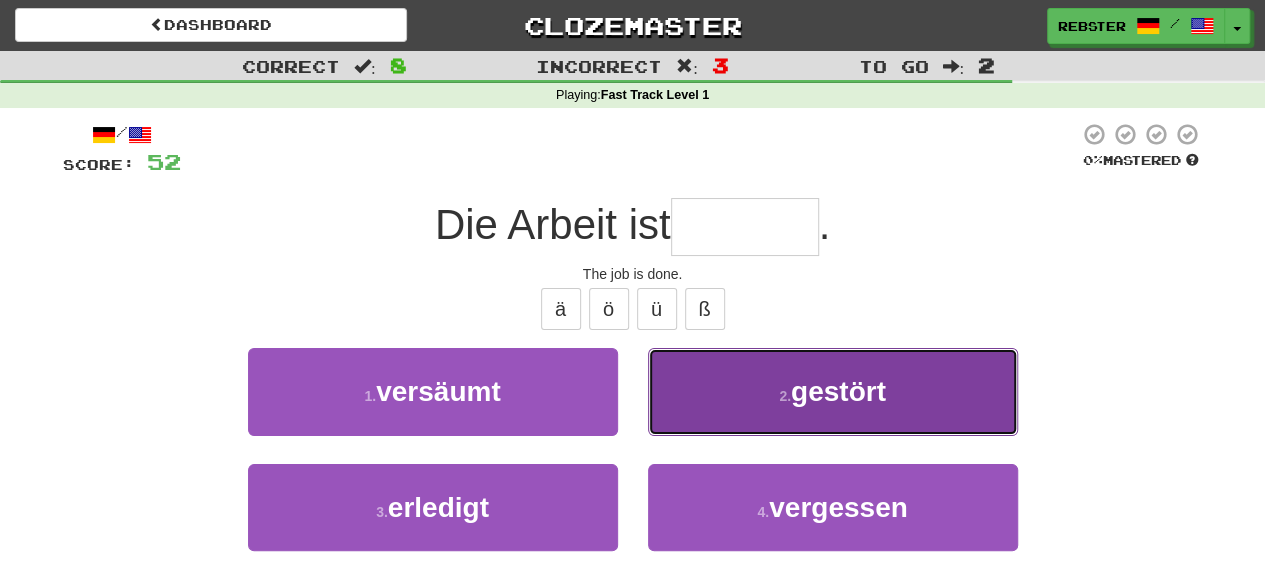 click on "2 .  gestört" at bounding box center (833, 391) 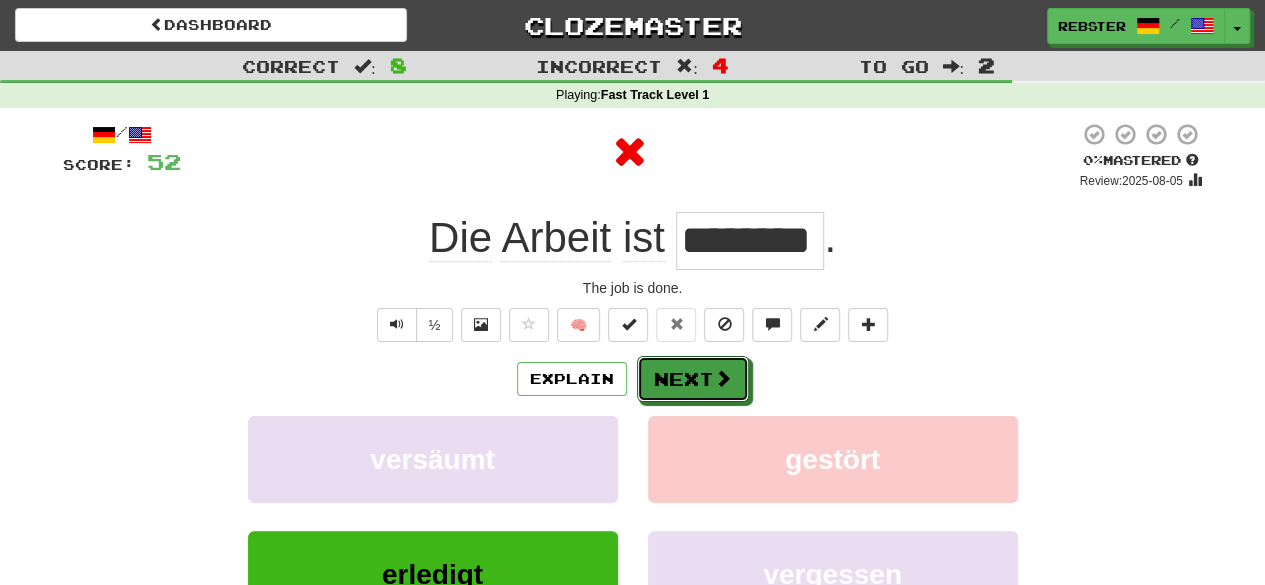 click on "Next" at bounding box center [693, 379] 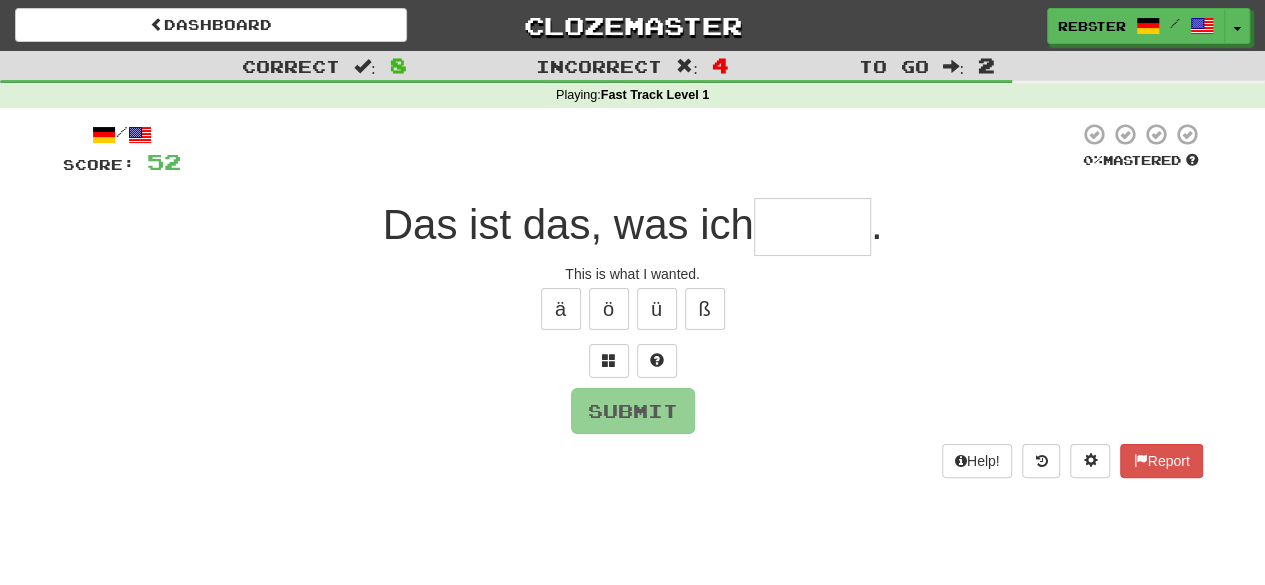 type on "*" 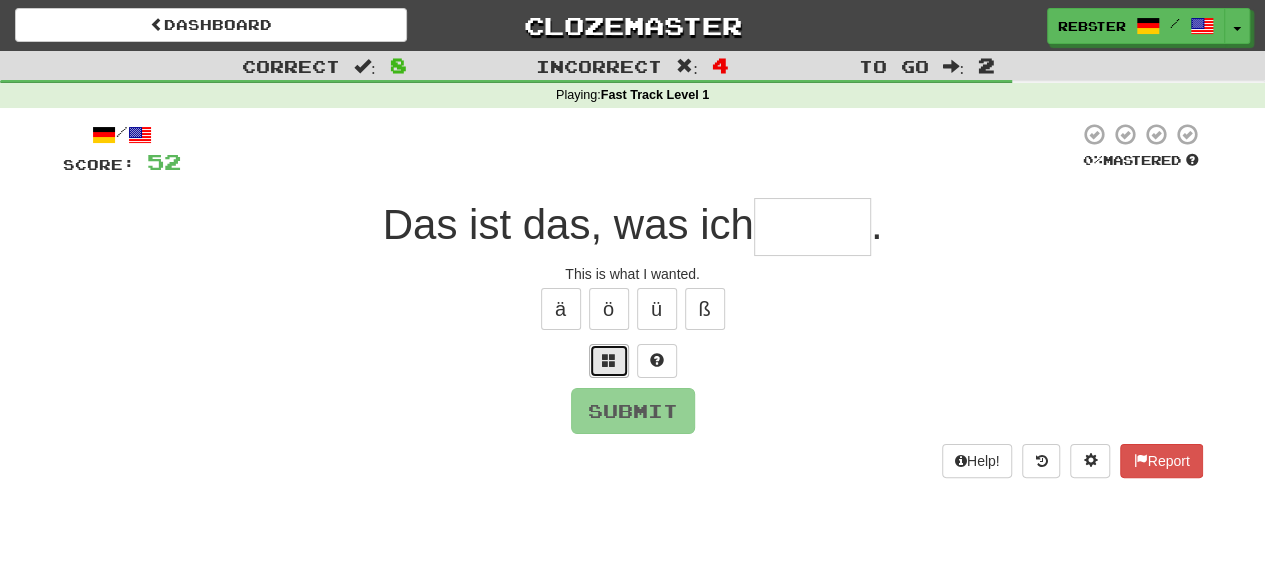 click at bounding box center [609, 361] 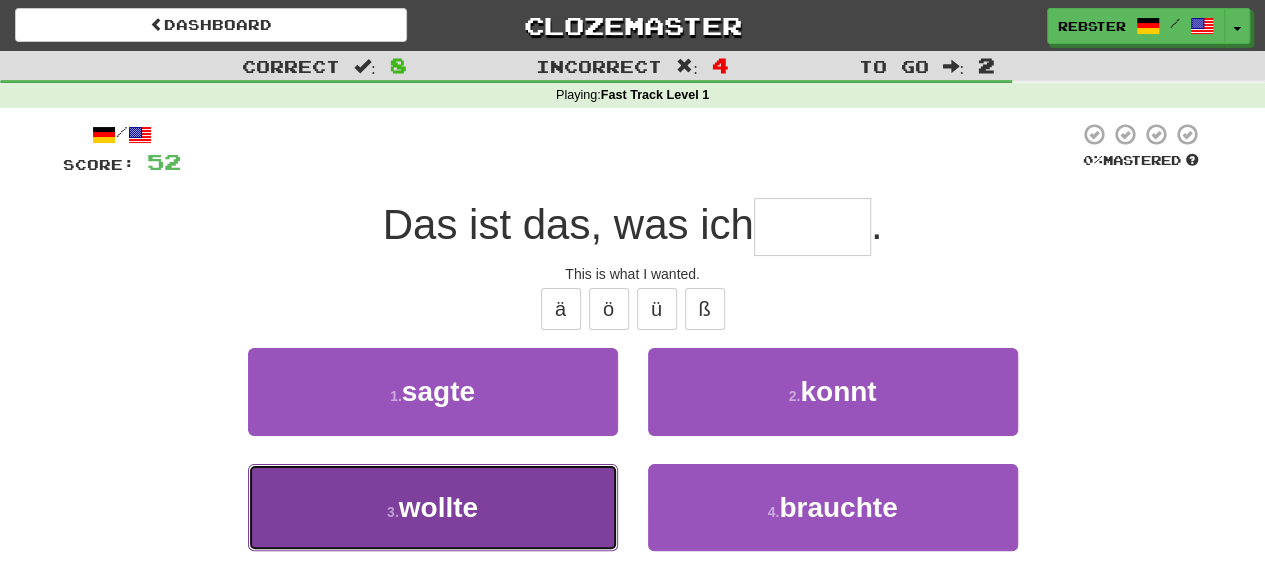 click on "3 .  wollte" at bounding box center [433, 507] 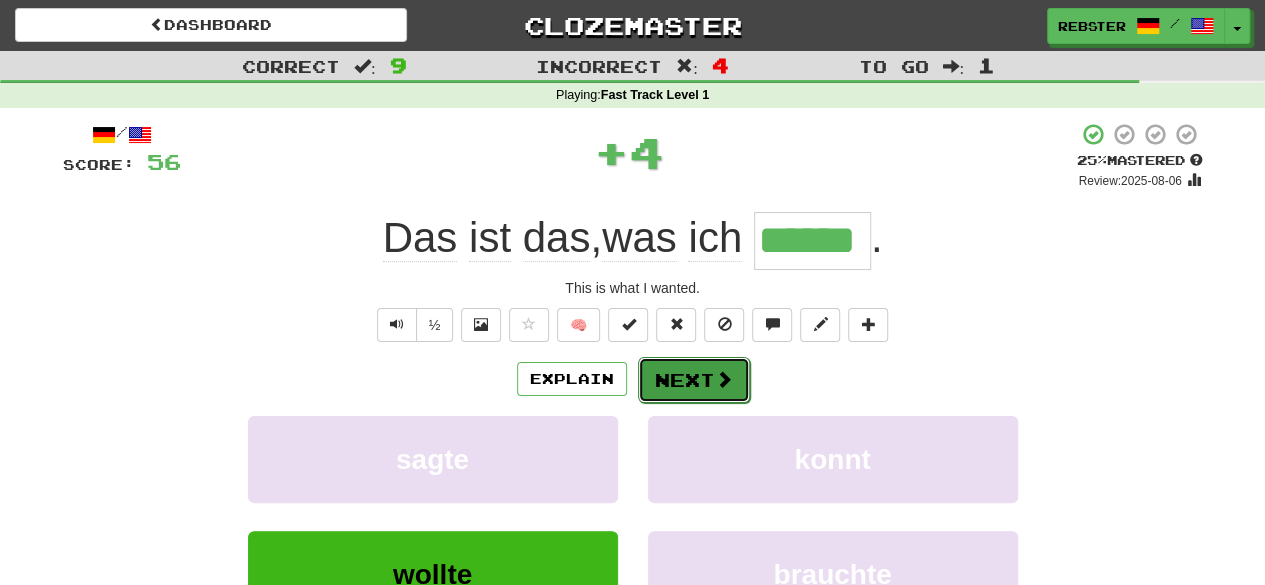 click on "Next" at bounding box center [694, 380] 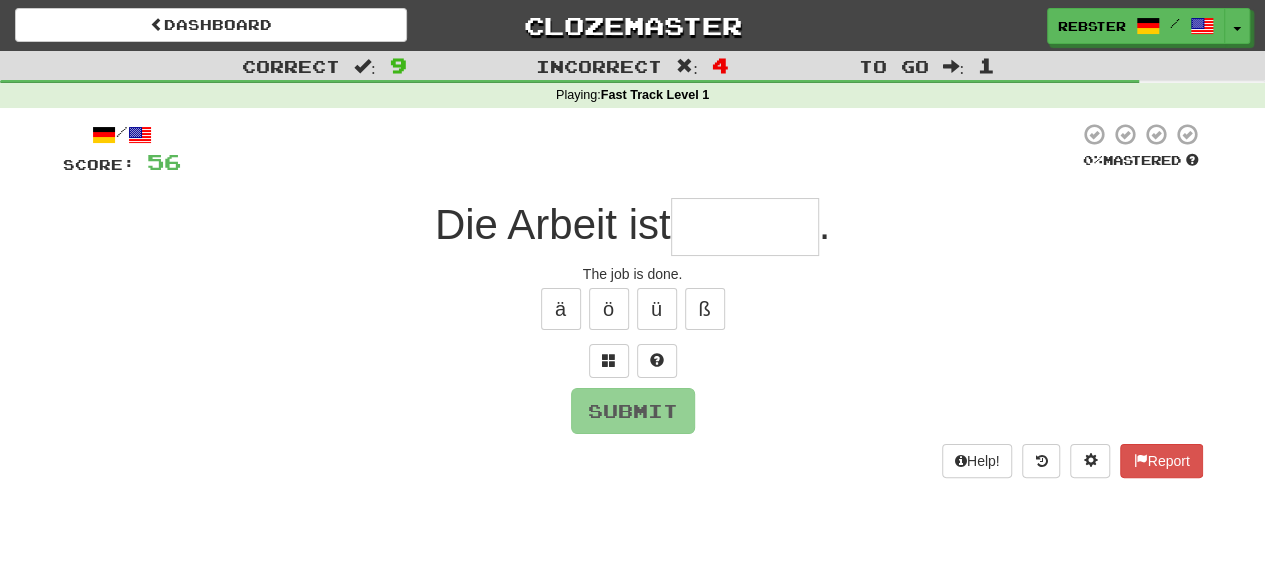 type on "*" 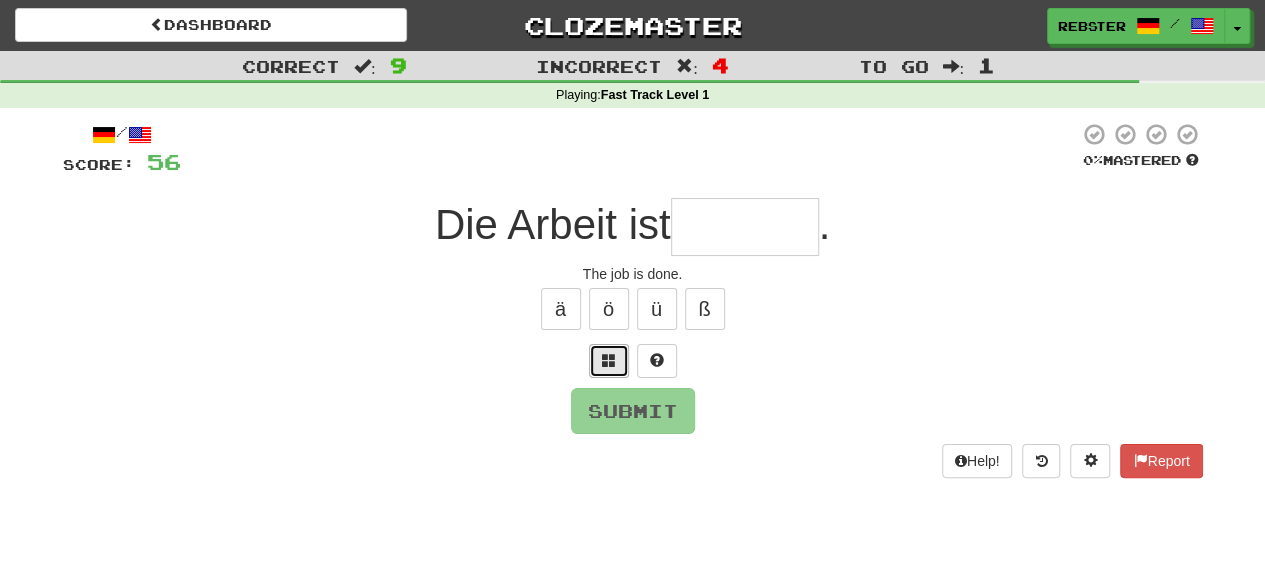 click at bounding box center [609, 361] 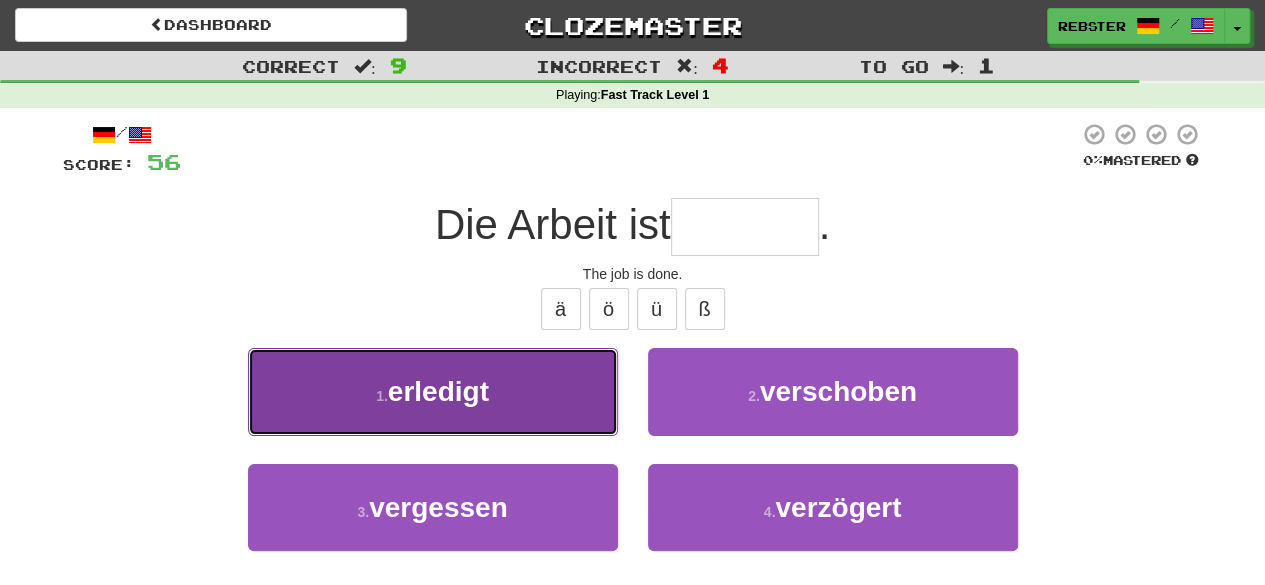 click on "1 .  erledigt" at bounding box center (433, 391) 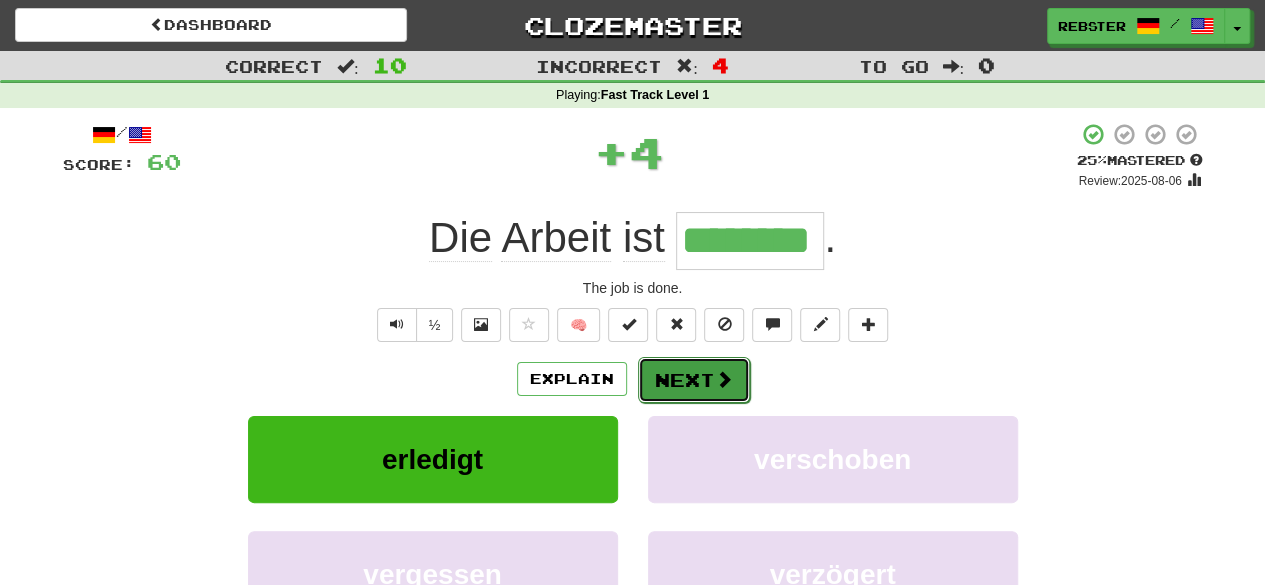 click on "Next" at bounding box center (694, 380) 